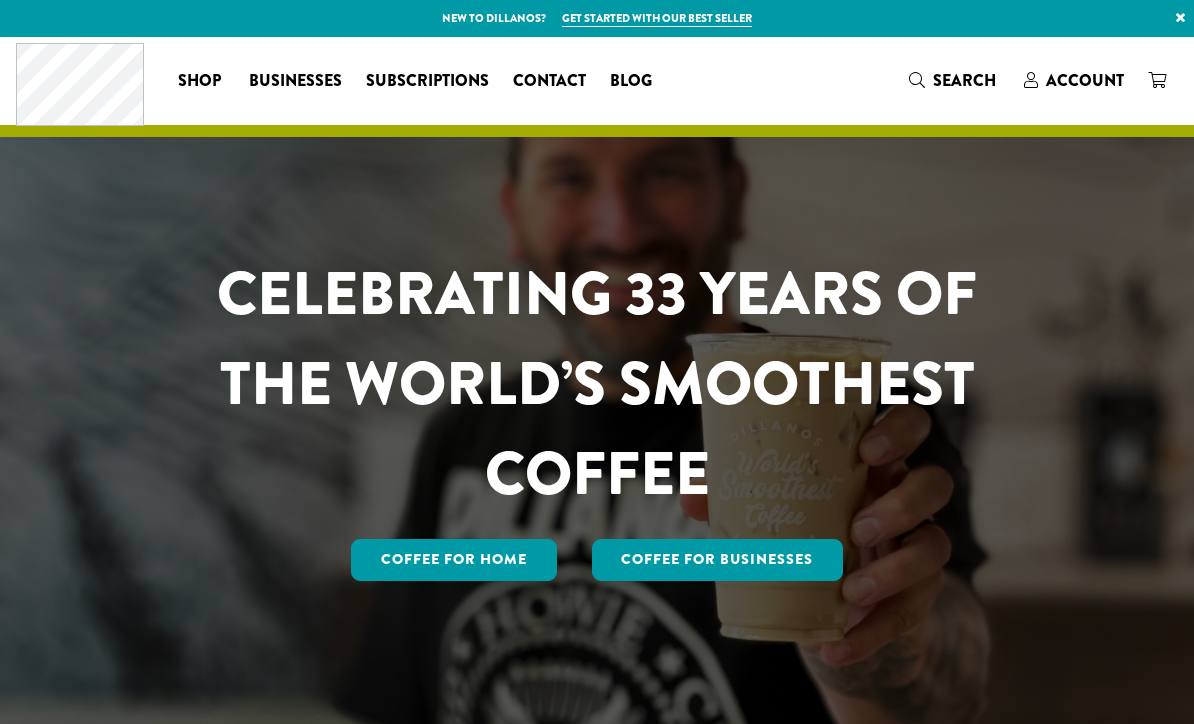scroll, scrollTop: 0, scrollLeft: 0, axis: both 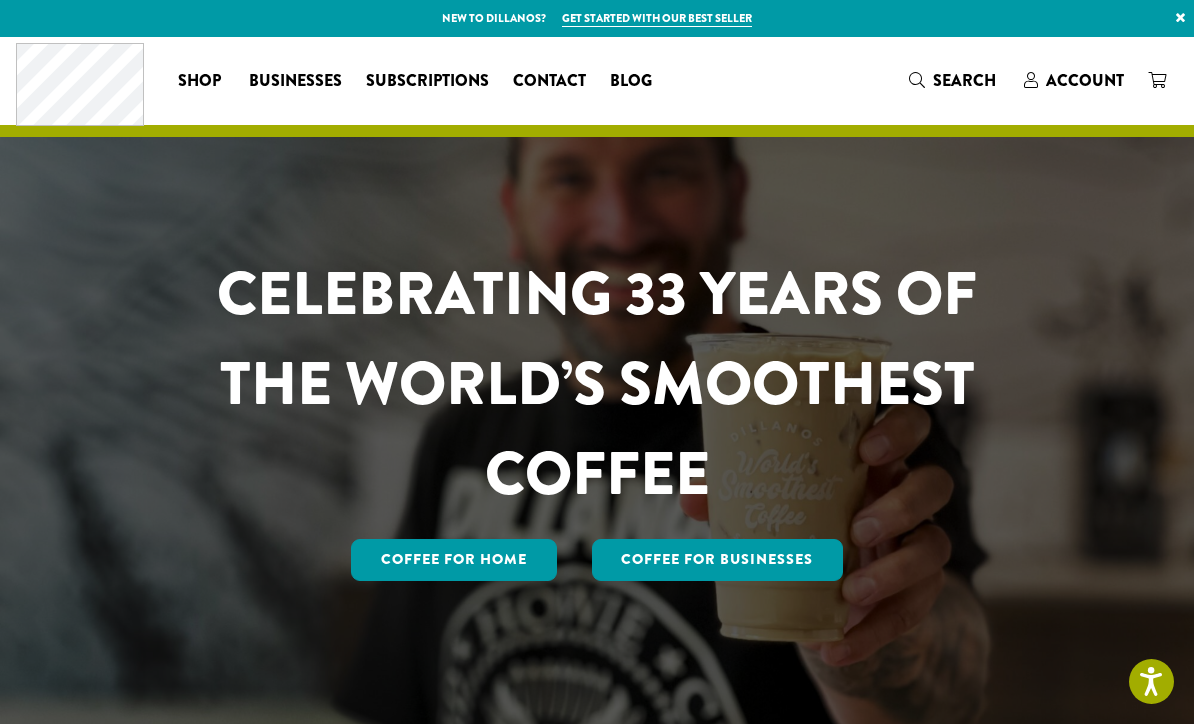 click on "CELEBRATING 33 YEARS OF THE WORLD’S SMOOTHEST COFFEE
Coffee for Home
Coffee For Businesses" at bounding box center [597, 383] 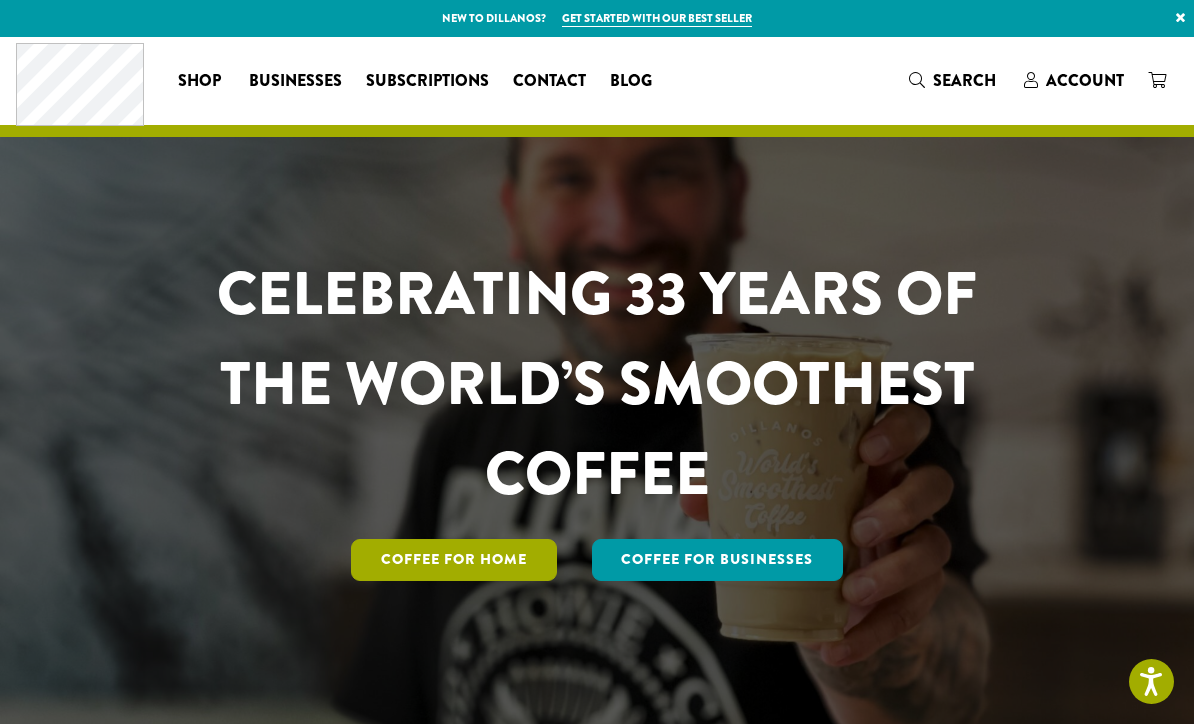 click on "Coffee for Home" at bounding box center [454, 560] 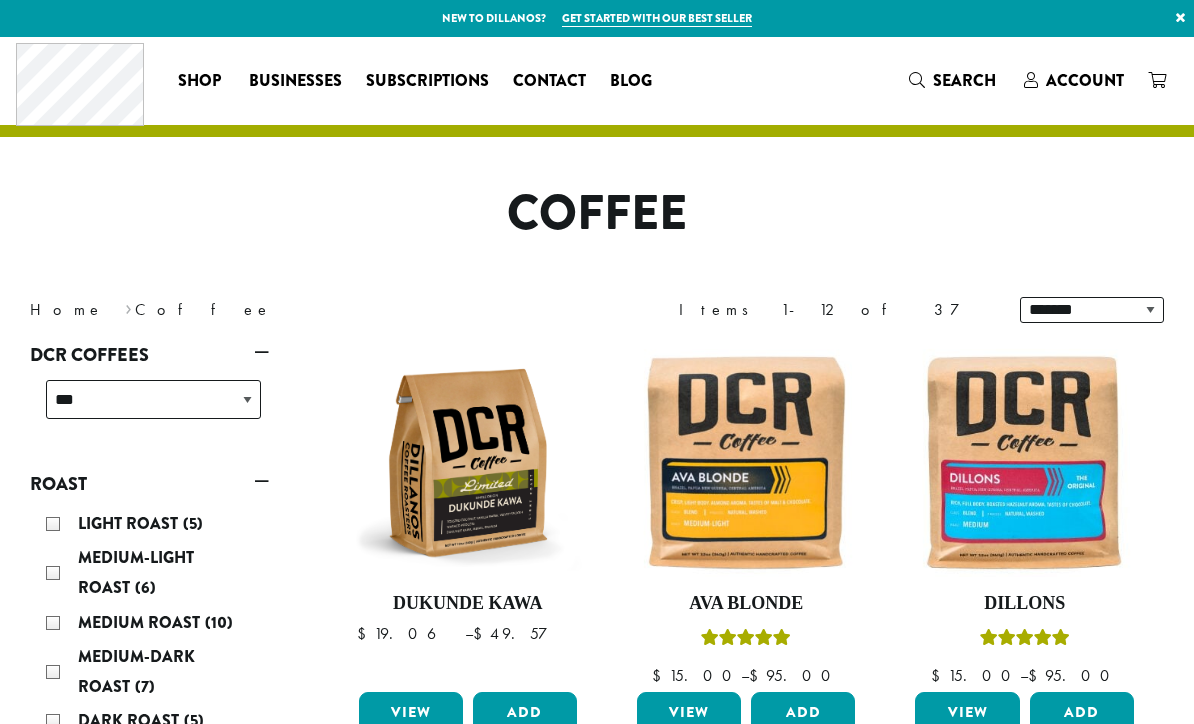 scroll, scrollTop: 0, scrollLeft: 0, axis: both 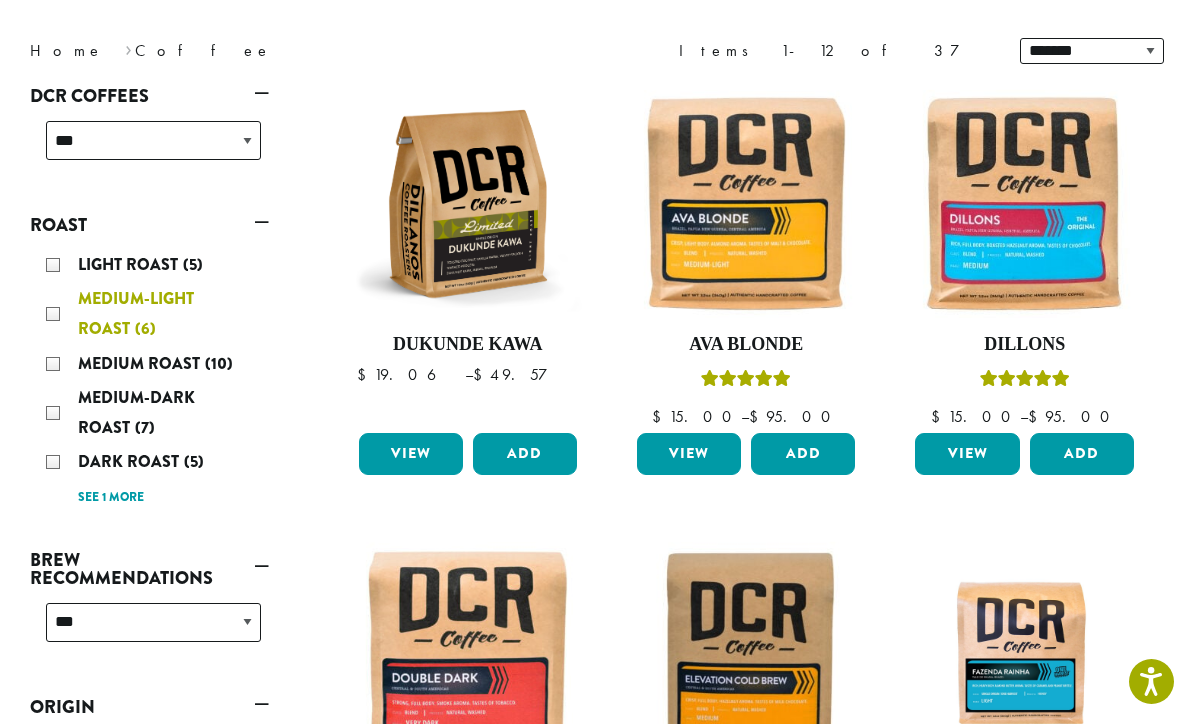 click on "Medium-Light Roast" at bounding box center (136, 313) 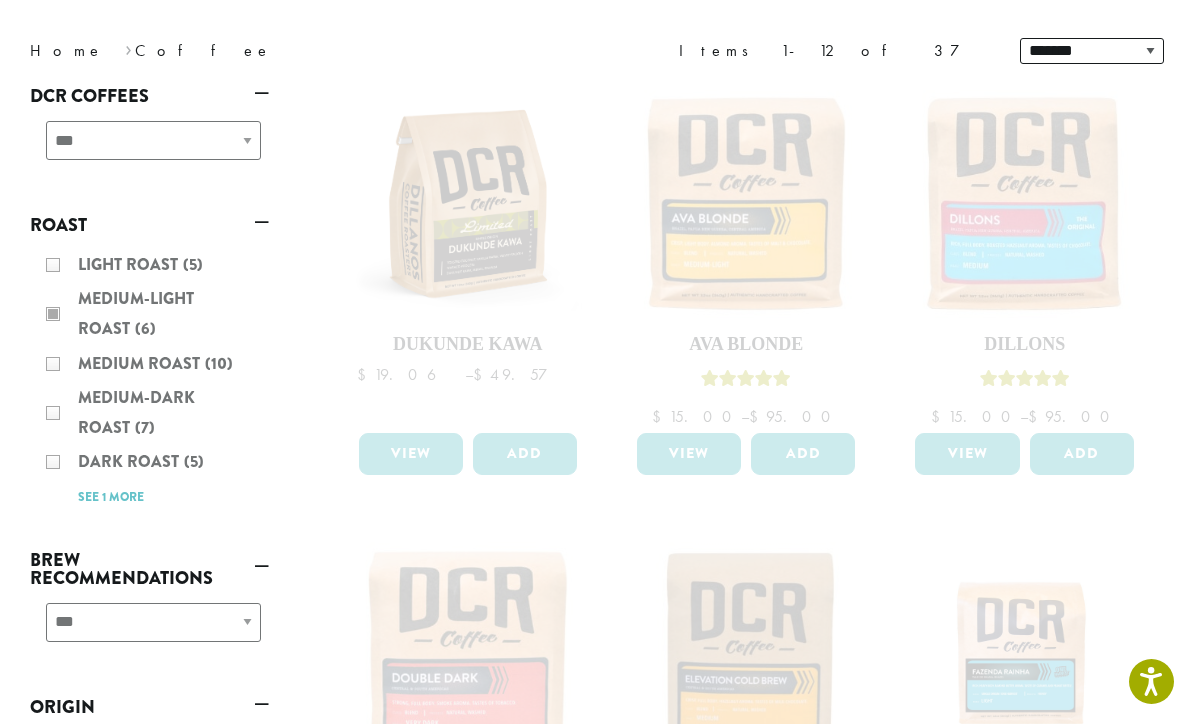 click on "Light Roast (5) Medium-Light Roast (6) Medium Roast (10) Medium-Dark Roast (7) Dark Roast (5) Very-Dark Roast (1) See 1 more See less" at bounding box center [149, 380] 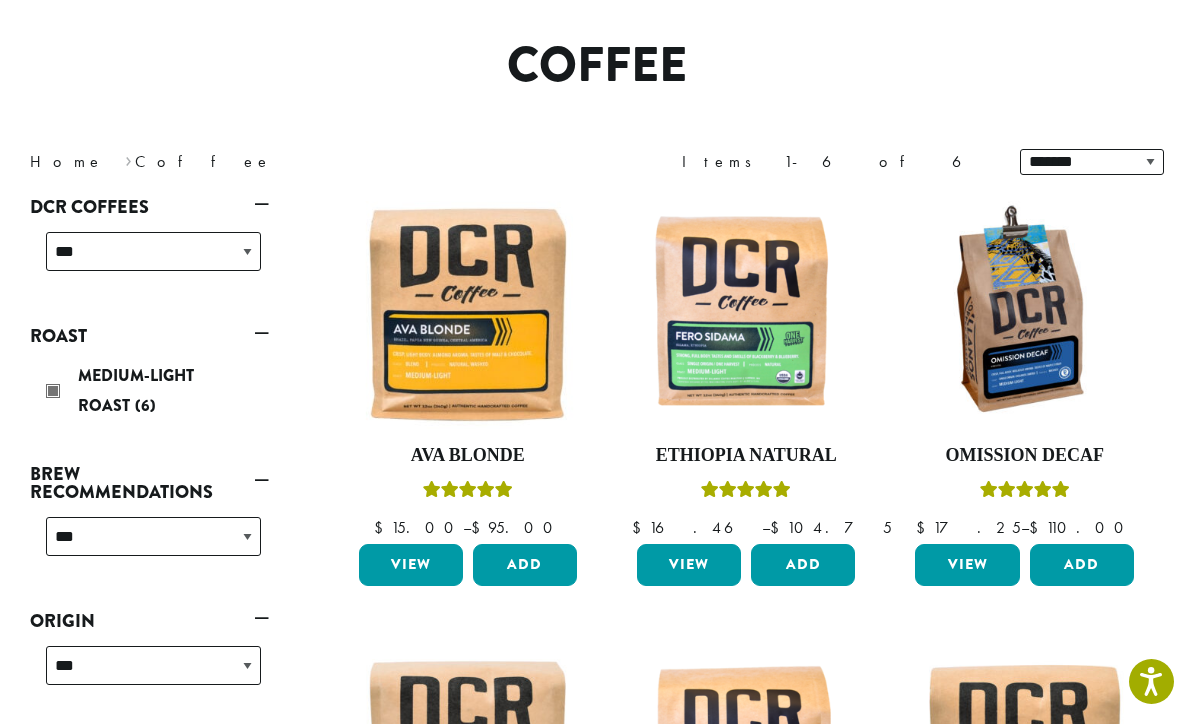 scroll, scrollTop: 122, scrollLeft: 0, axis: vertical 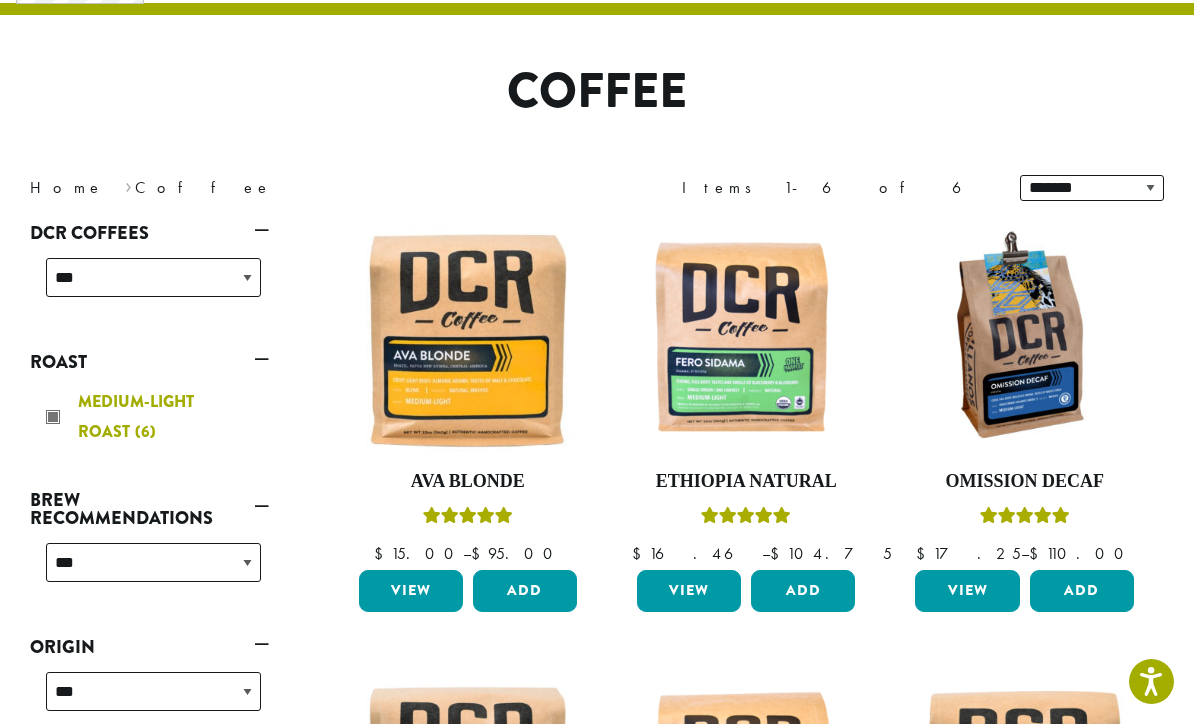 click on "Medium-Light Roast" at bounding box center (136, 416) 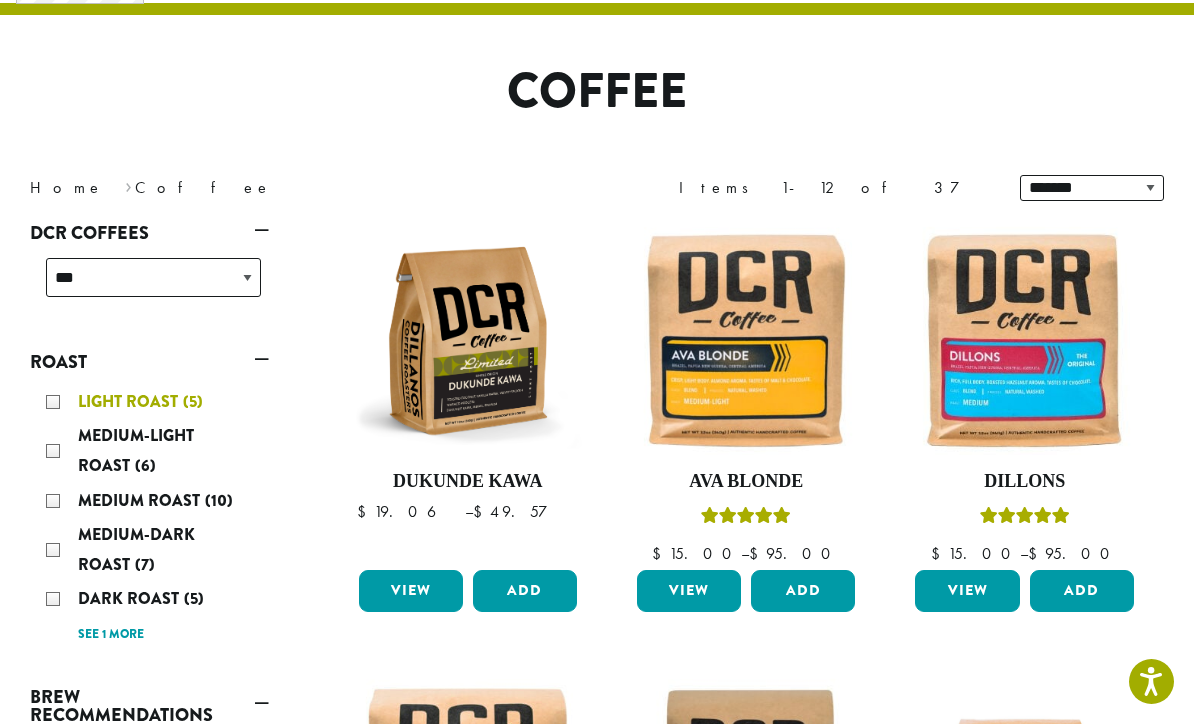 click on "Light Roast" at bounding box center (130, 401) 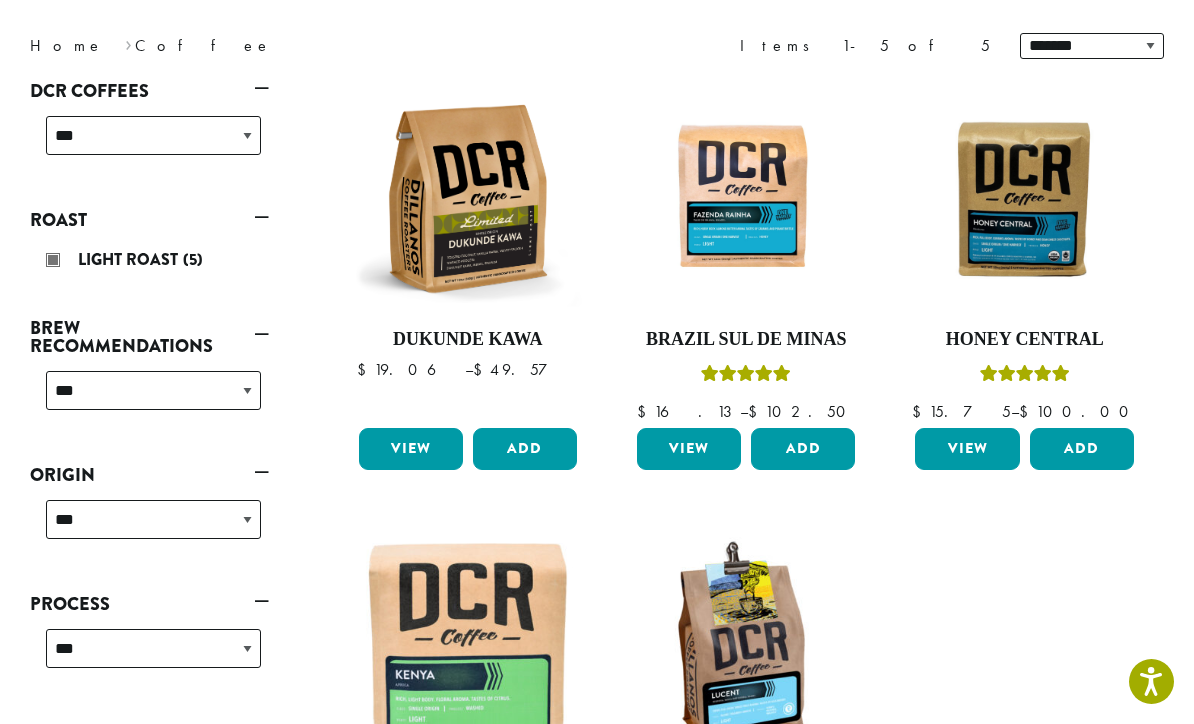scroll, scrollTop: 263, scrollLeft: 0, axis: vertical 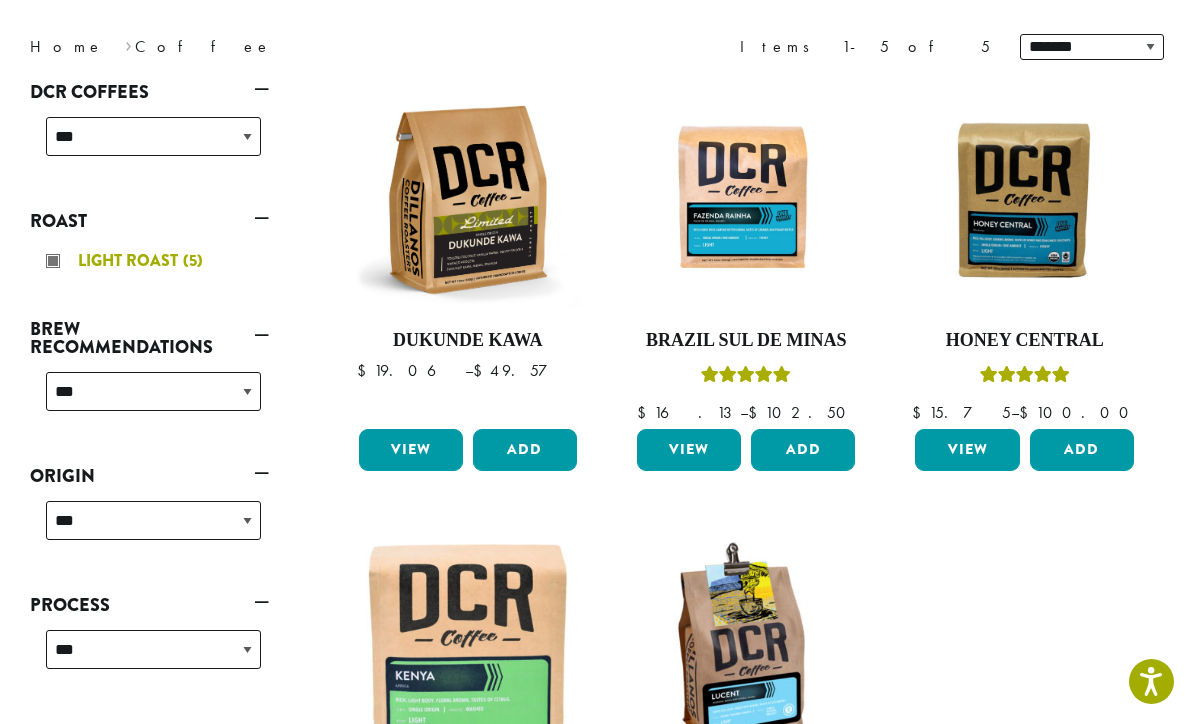 click on "Light Roast" at bounding box center [130, 260] 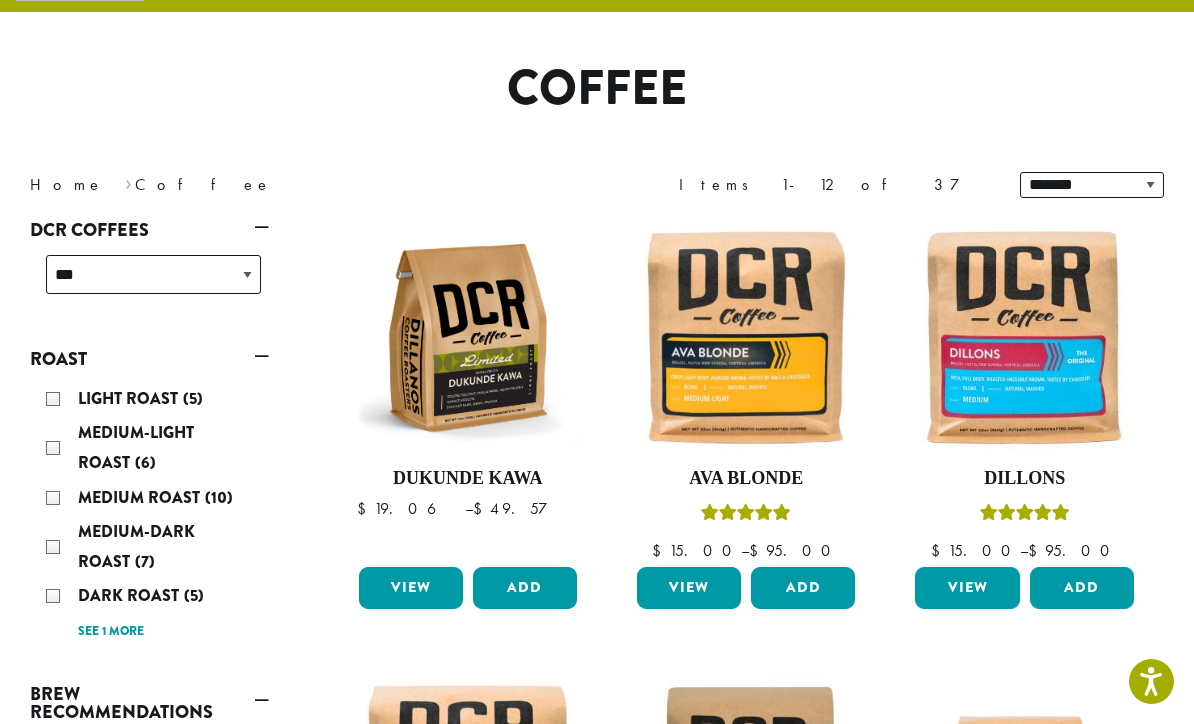 scroll, scrollTop: 122, scrollLeft: 0, axis: vertical 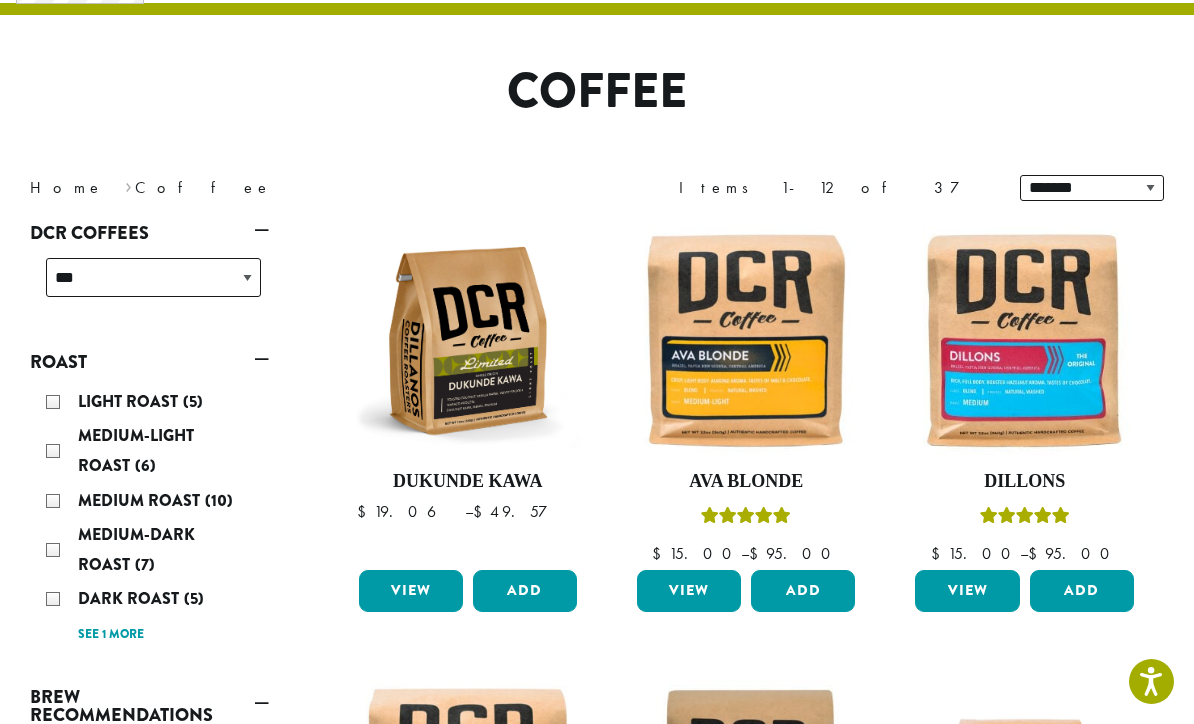 click on "**********" at bounding box center [153, 759] 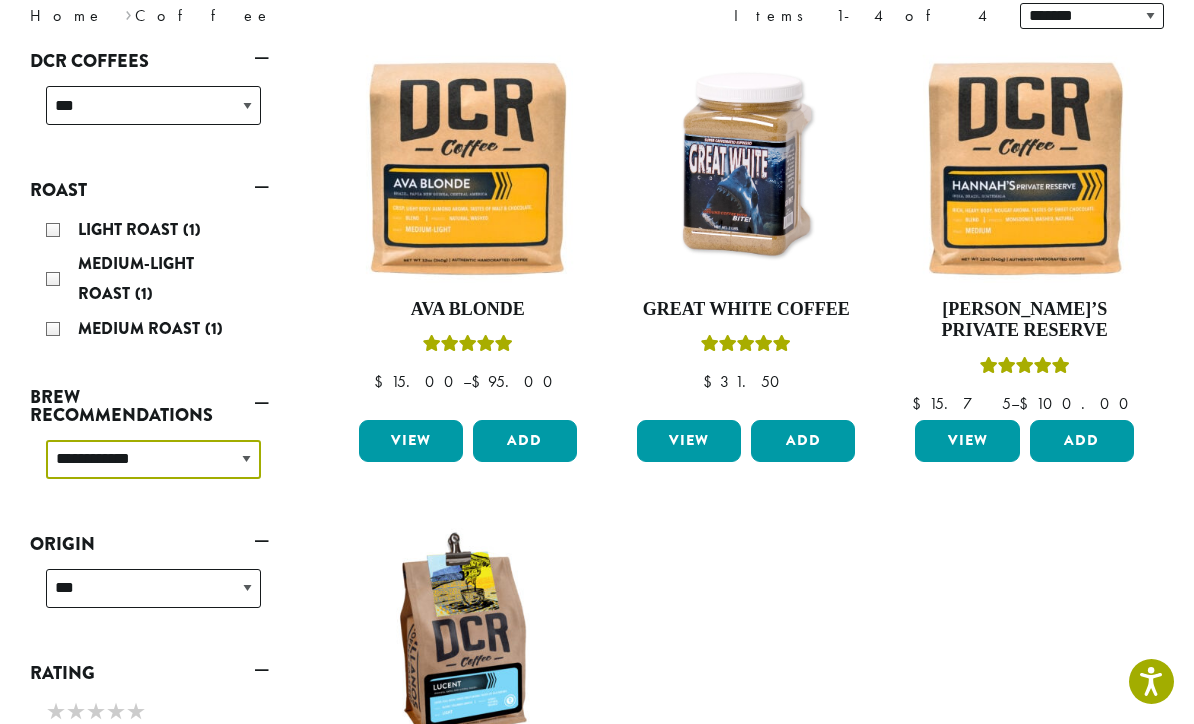 scroll, scrollTop: 293, scrollLeft: 0, axis: vertical 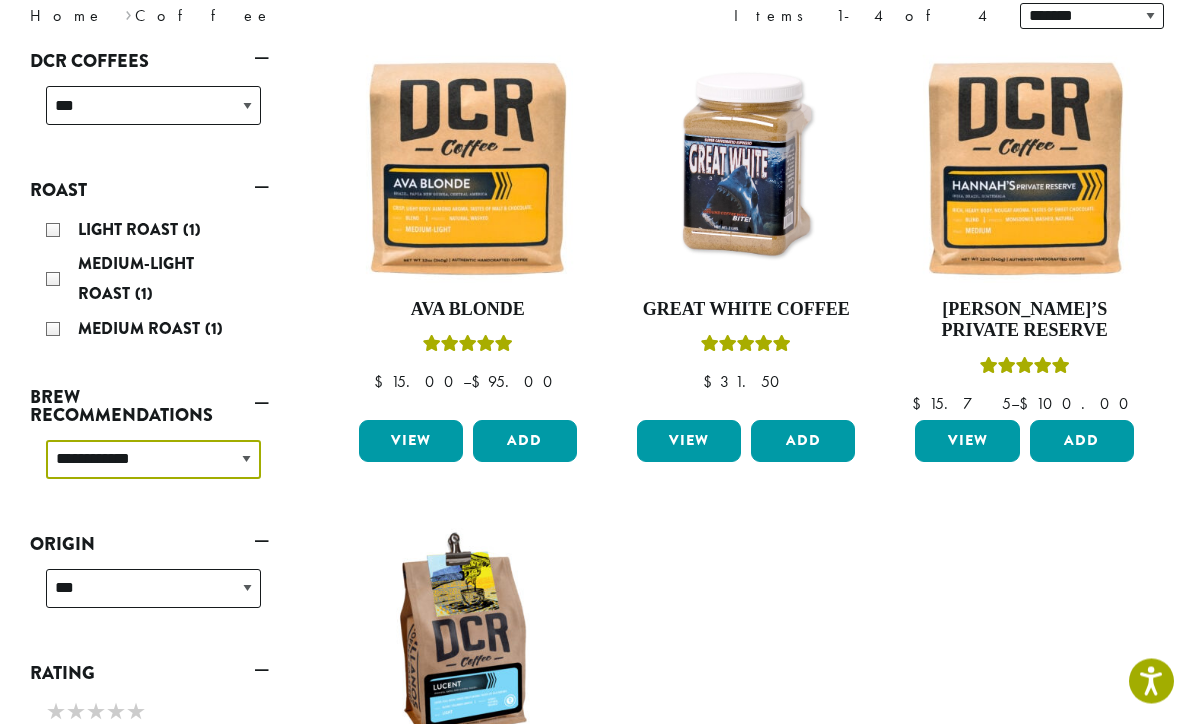 click on "**********" at bounding box center (153, 460) 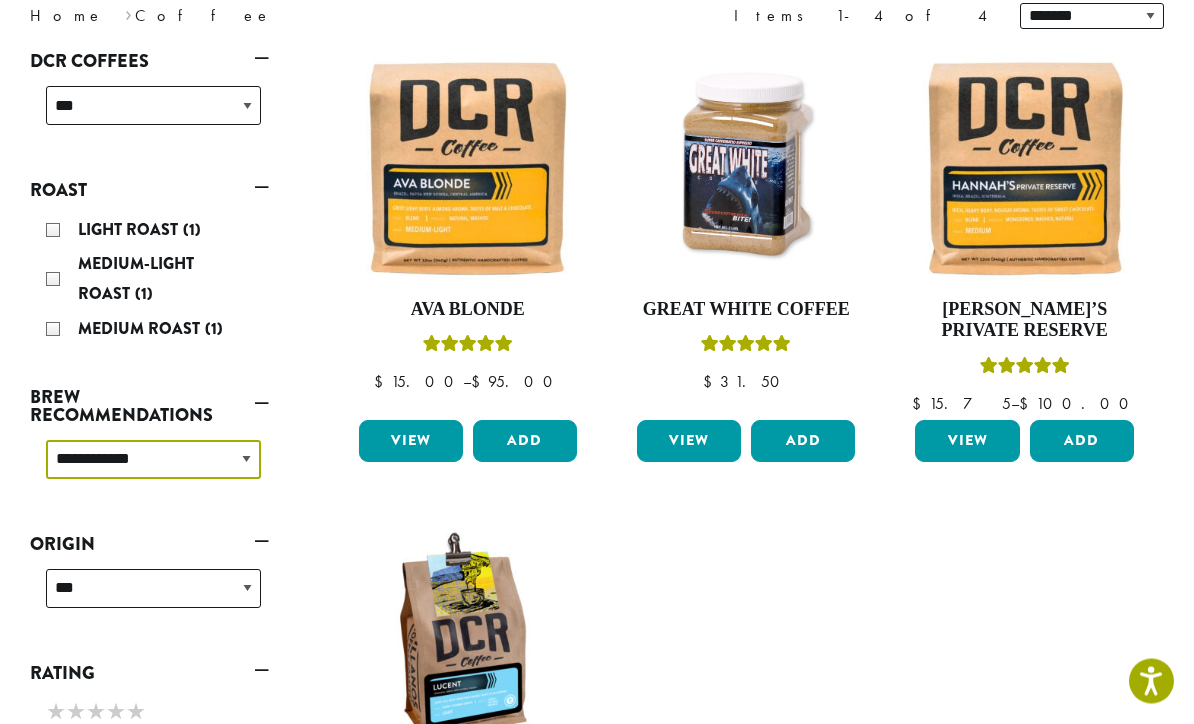 scroll, scrollTop: 294, scrollLeft: 0, axis: vertical 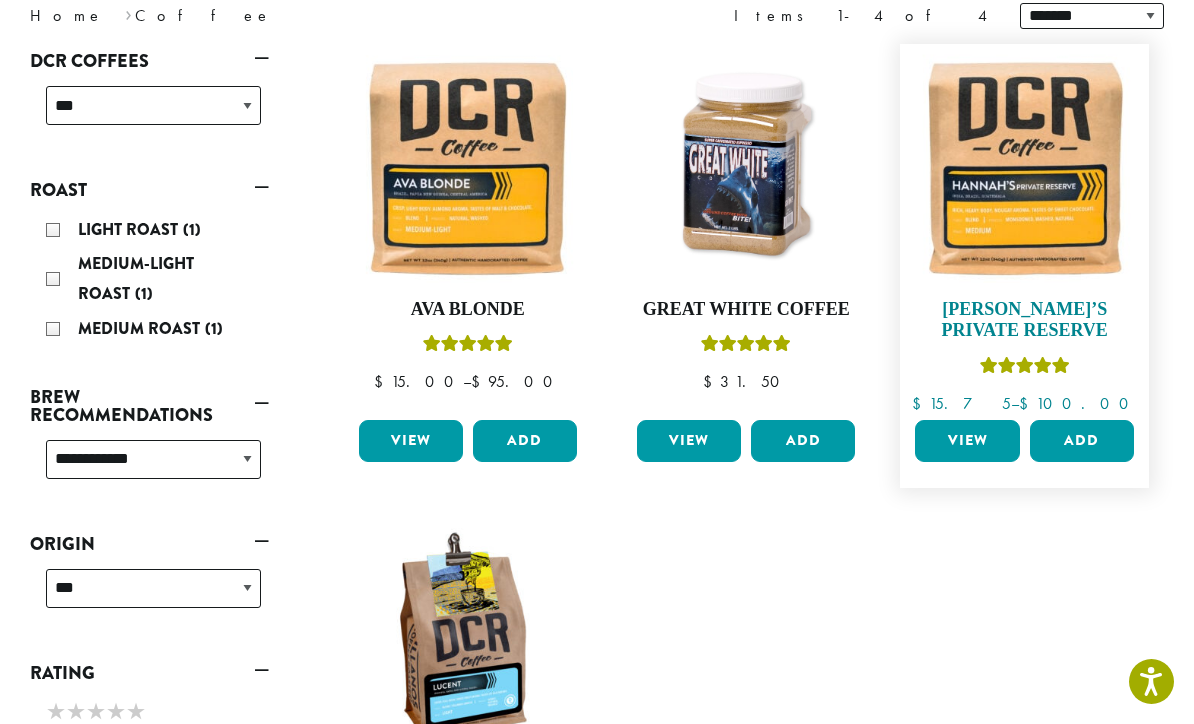 click at bounding box center (1024, 168) 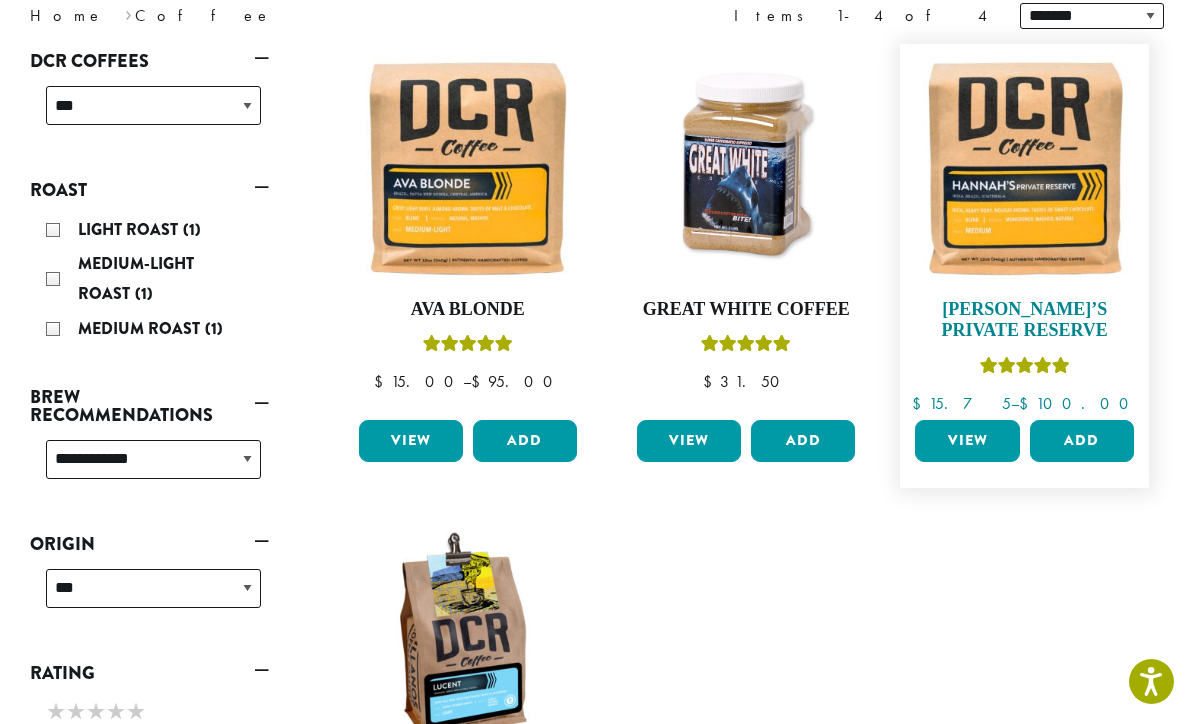 click at bounding box center (1024, 168) 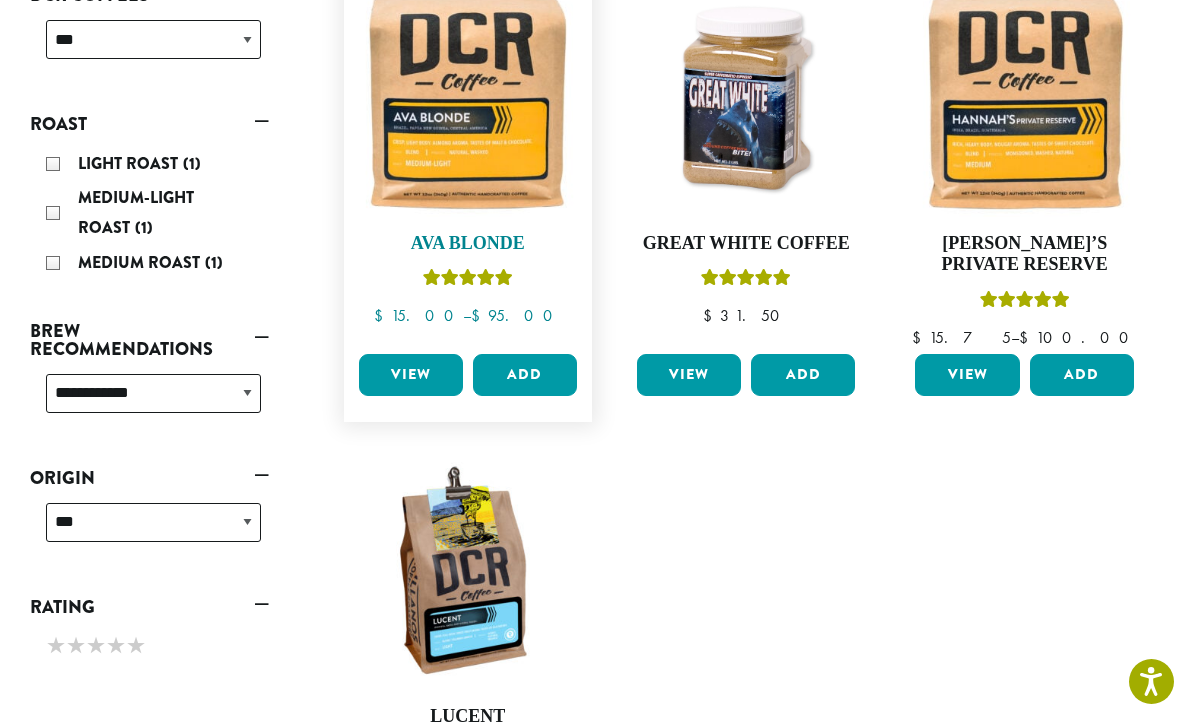 click at bounding box center (467, 102) 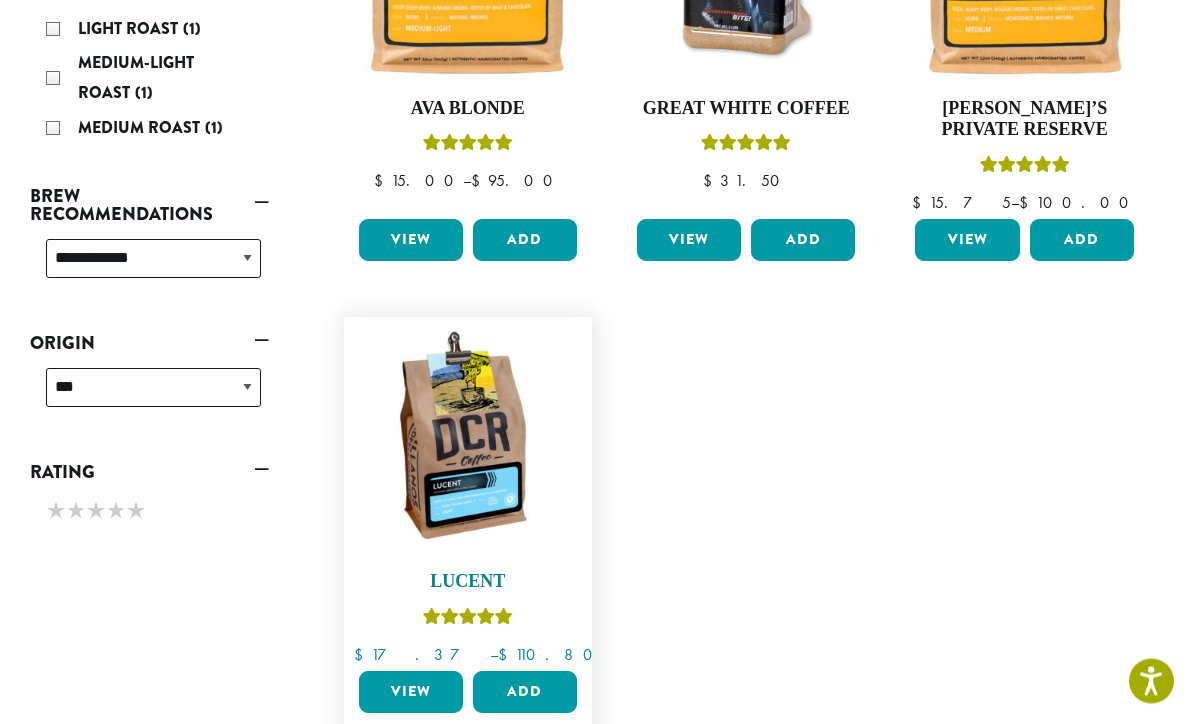 scroll, scrollTop: 495, scrollLeft: 0, axis: vertical 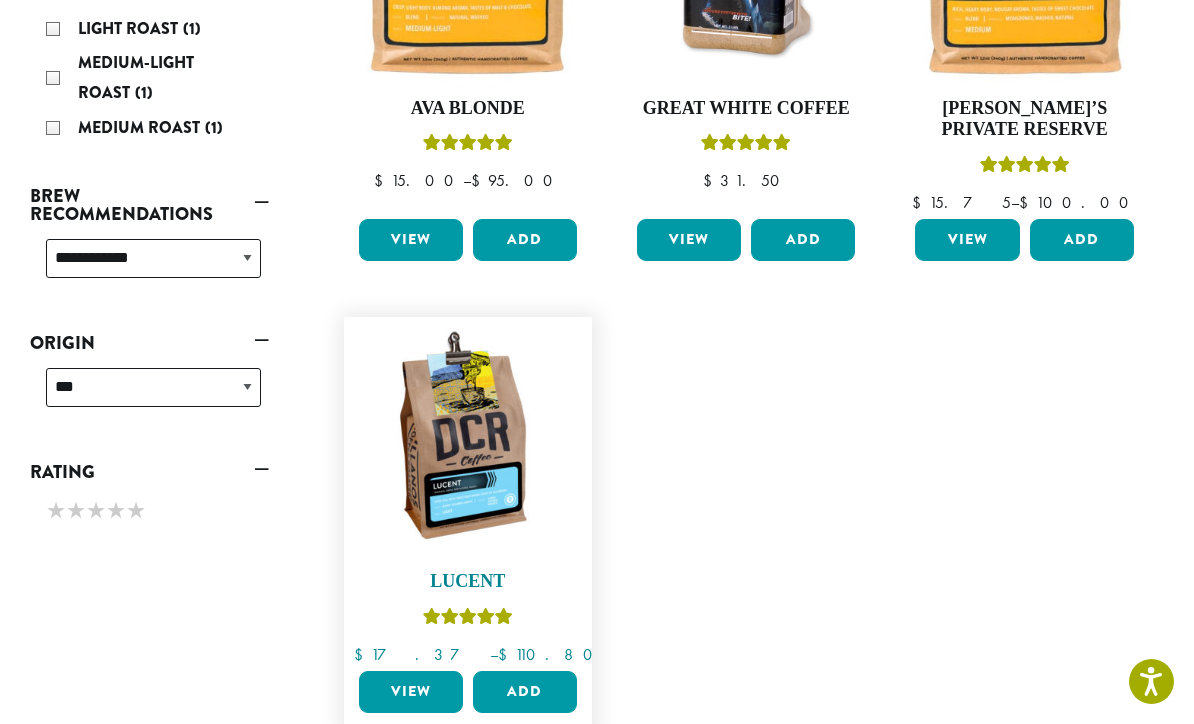 click at bounding box center (467, 441) 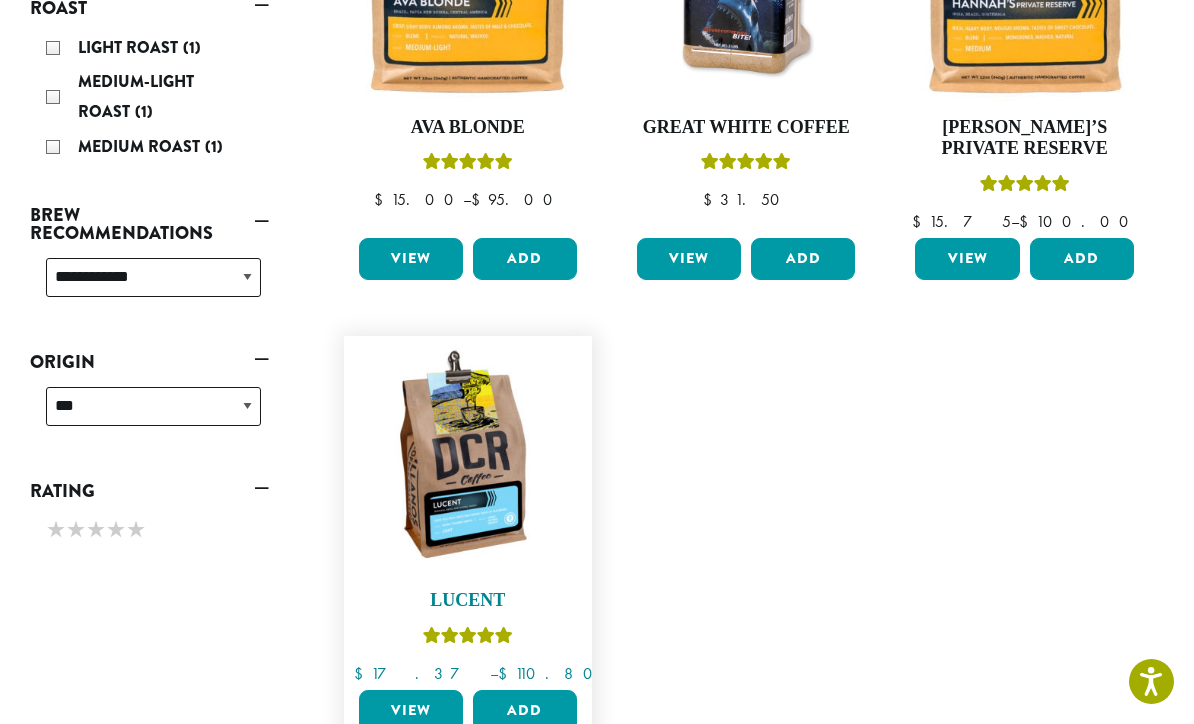 scroll, scrollTop: 419, scrollLeft: 0, axis: vertical 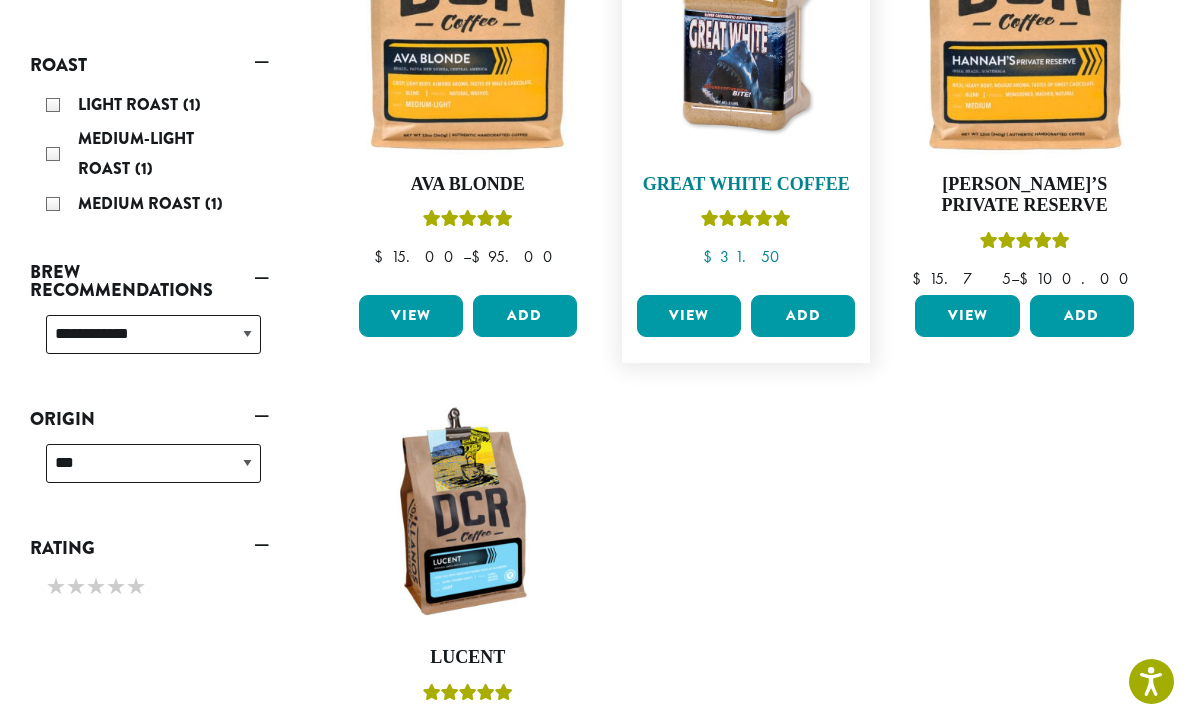 click on "Great White Coffee" at bounding box center (746, 185) 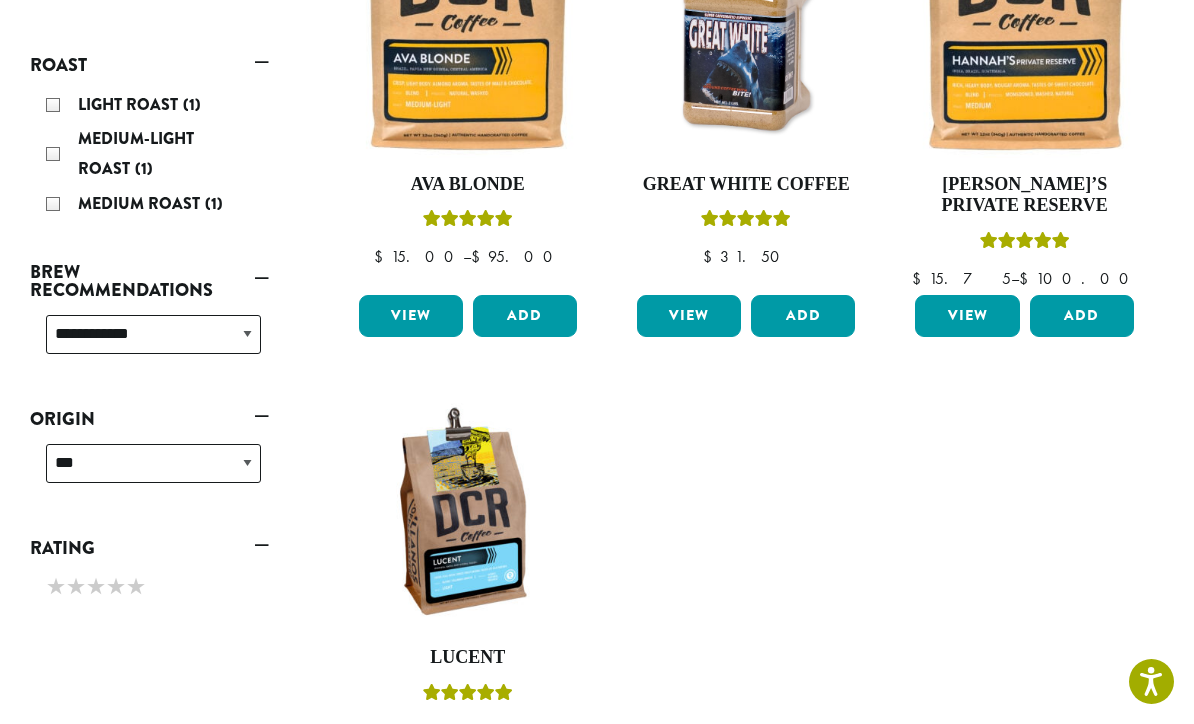click on "**********" at bounding box center [153, 342] 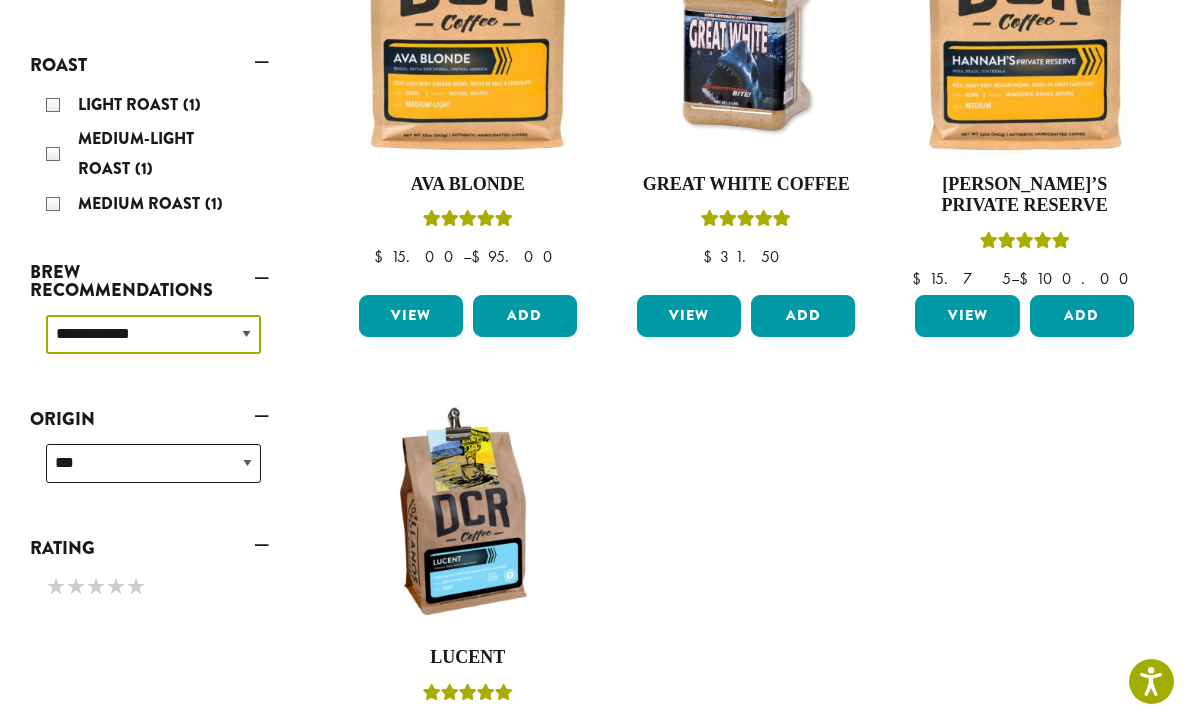 click on "**********" at bounding box center [153, 334] 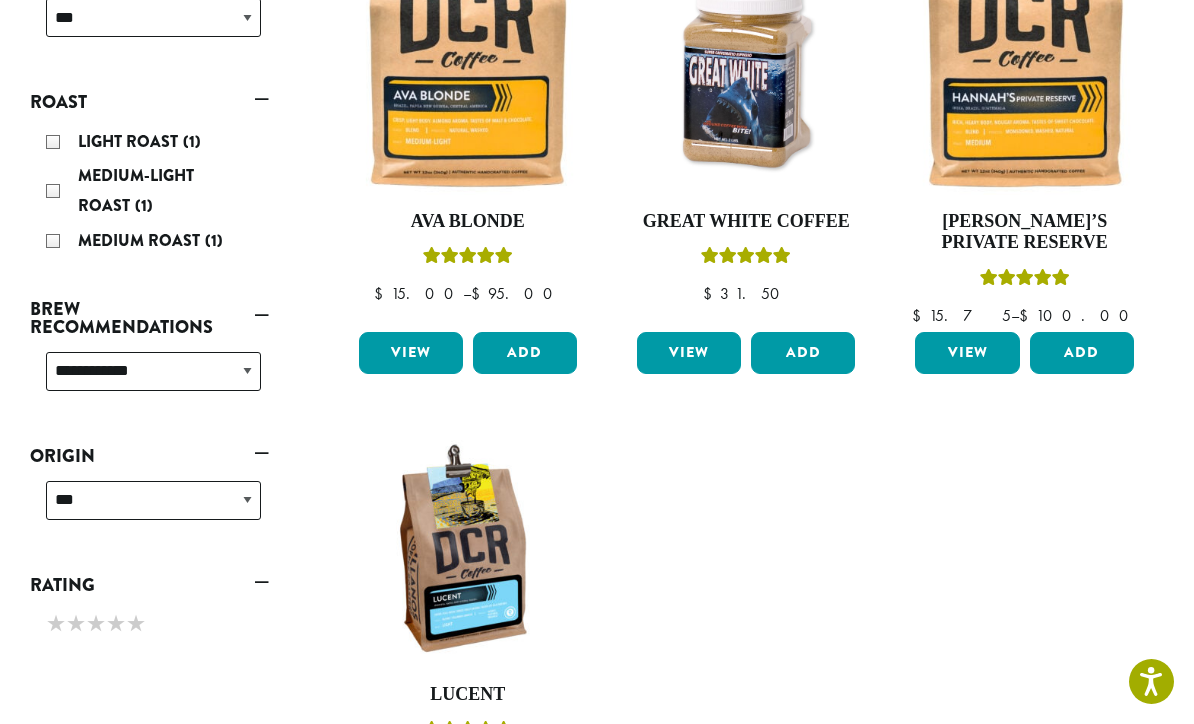 click on "★ ★ ★ ★ ★" at bounding box center [153, 625] 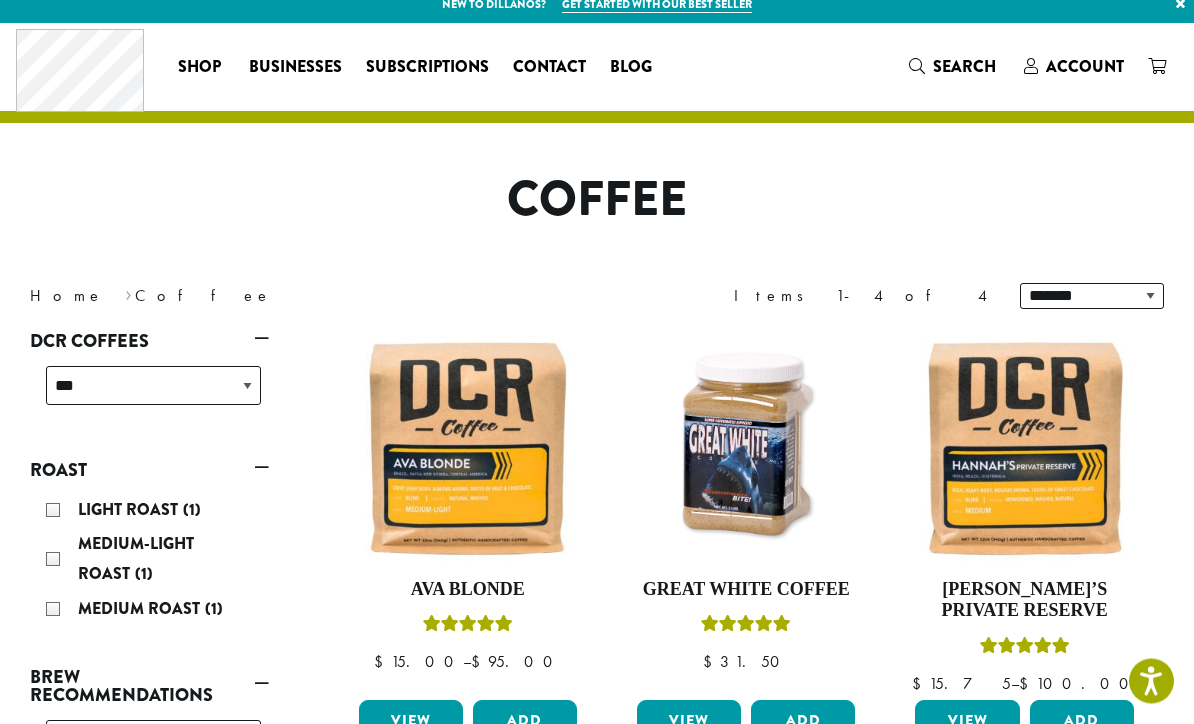 scroll, scrollTop: 0, scrollLeft: 0, axis: both 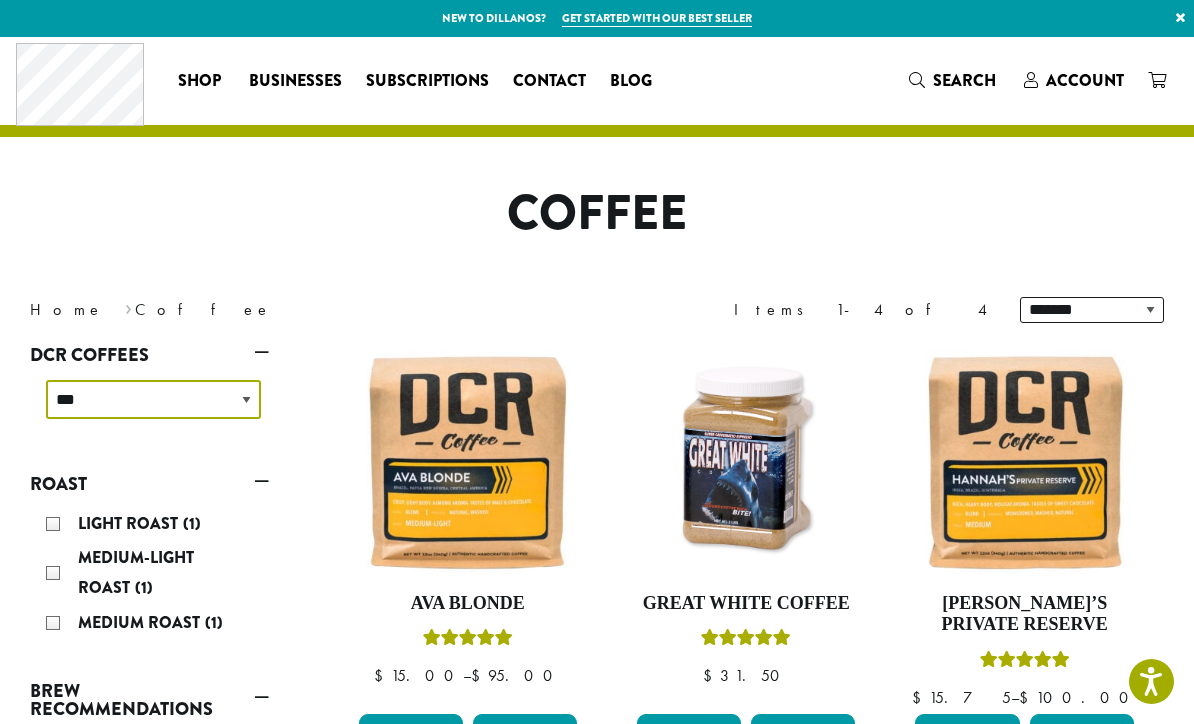 click on "**********" at bounding box center (153, 399) 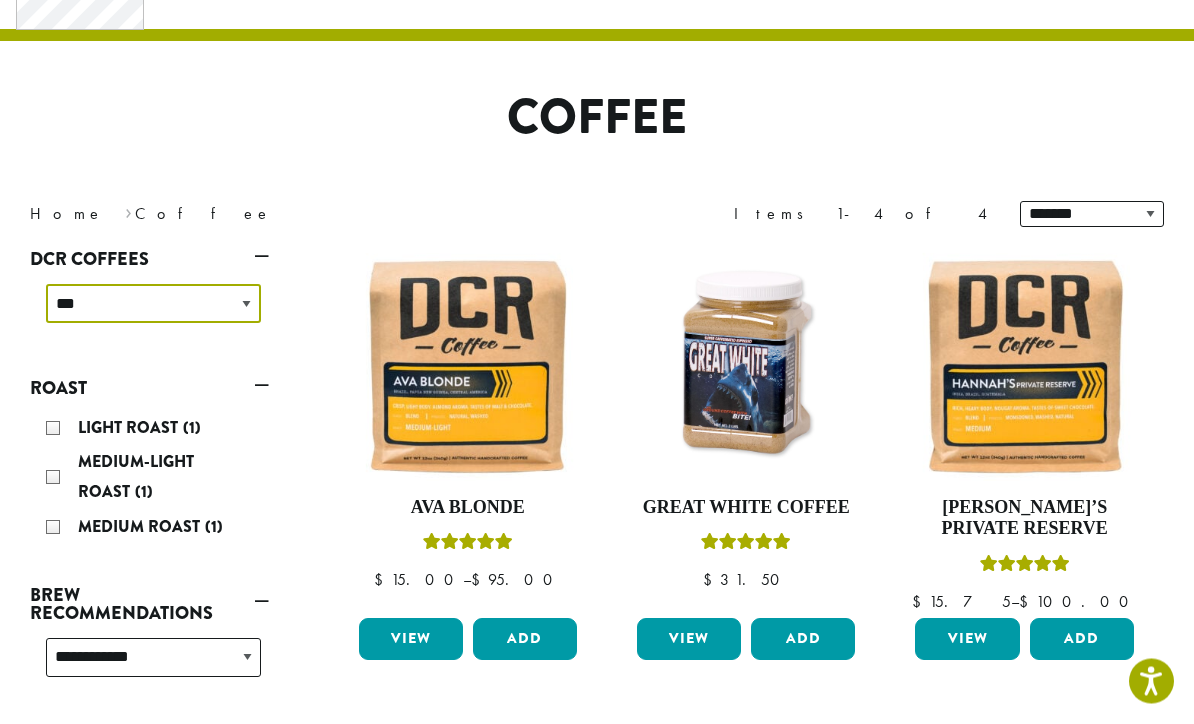 scroll, scrollTop: 98, scrollLeft: 0, axis: vertical 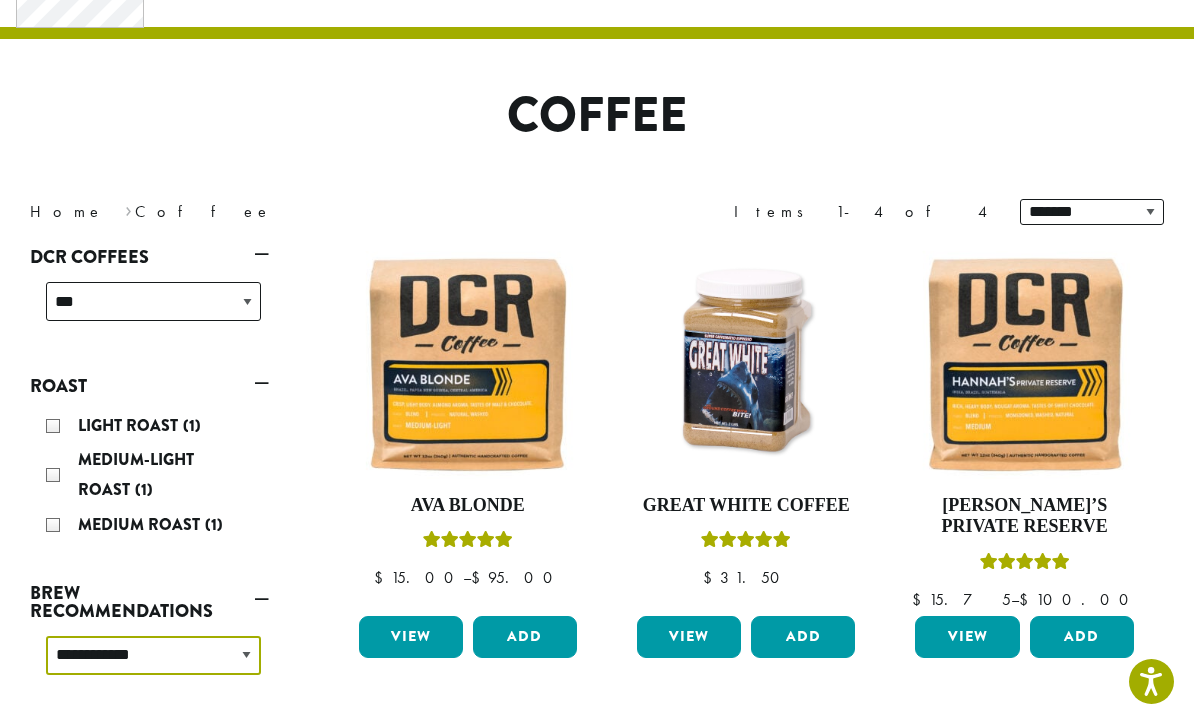 click on "**********" at bounding box center [153, 655] 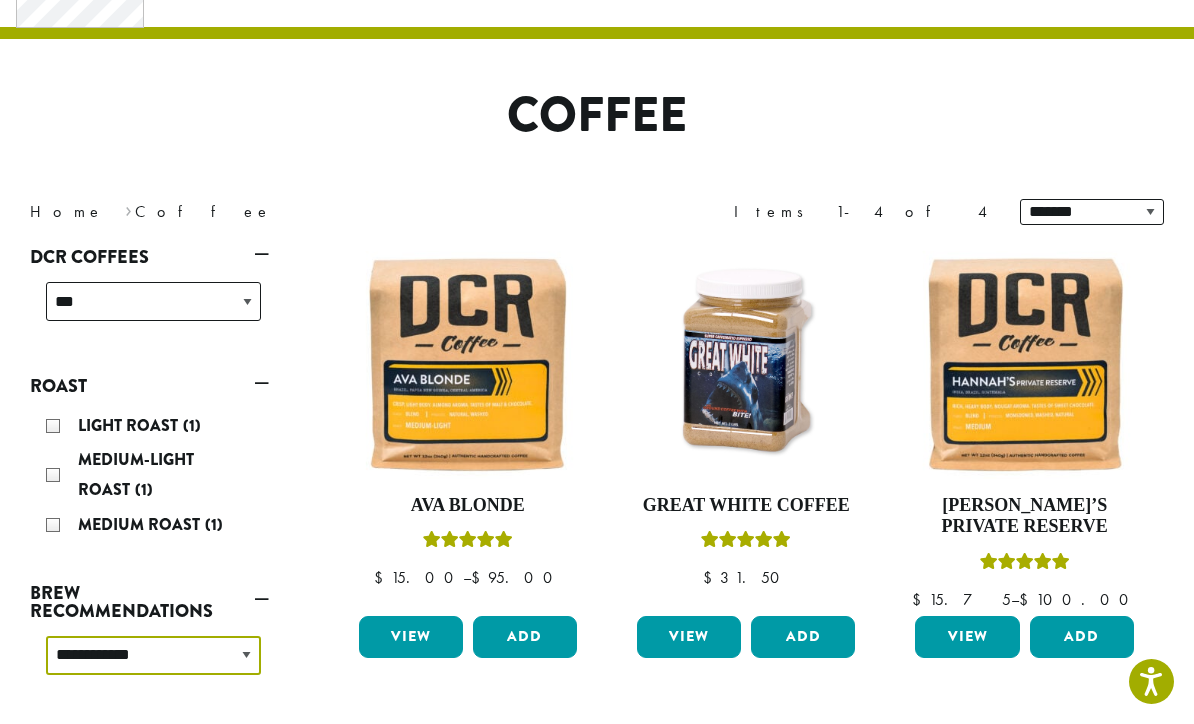 select 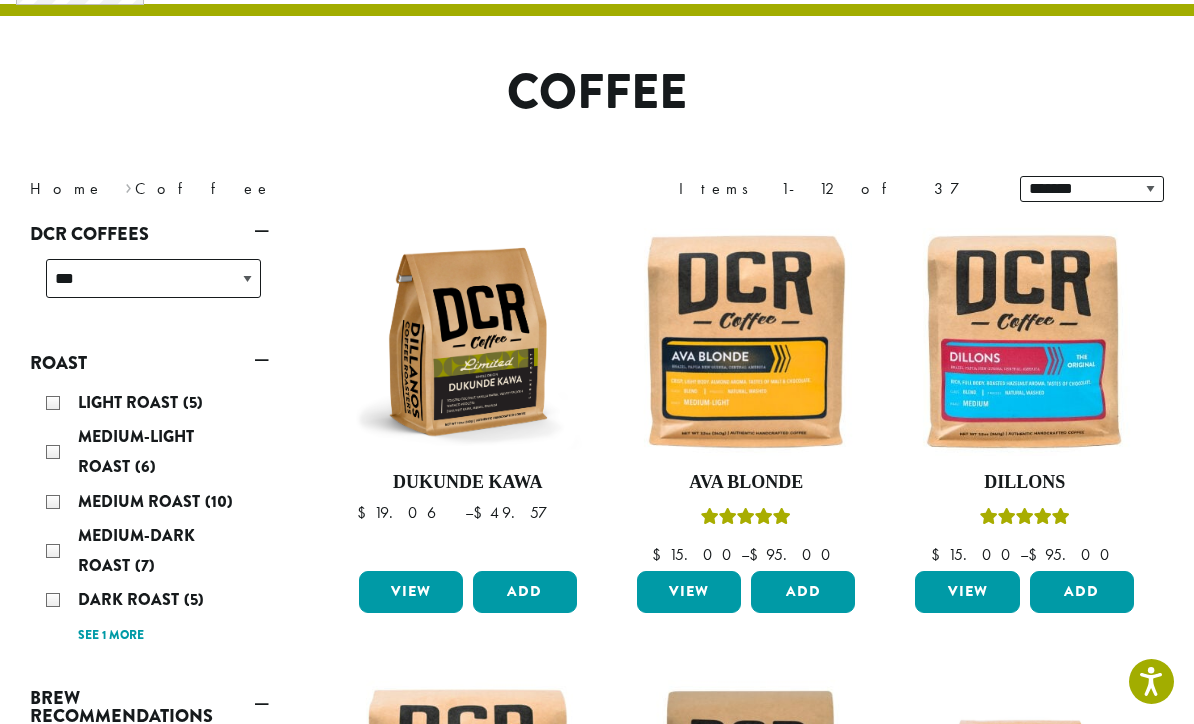 scroll, scrollTop: 122, scrollLeft: 0, axis: vertical 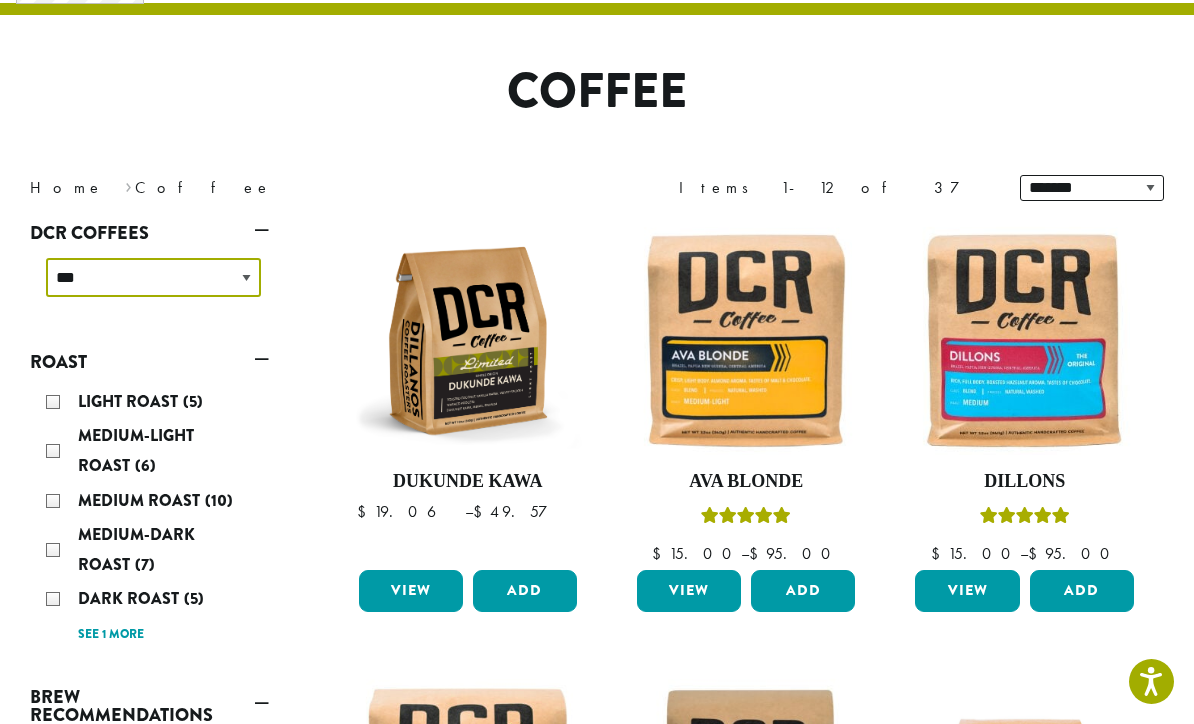 click on "**********" at bounding box center [153, 277] 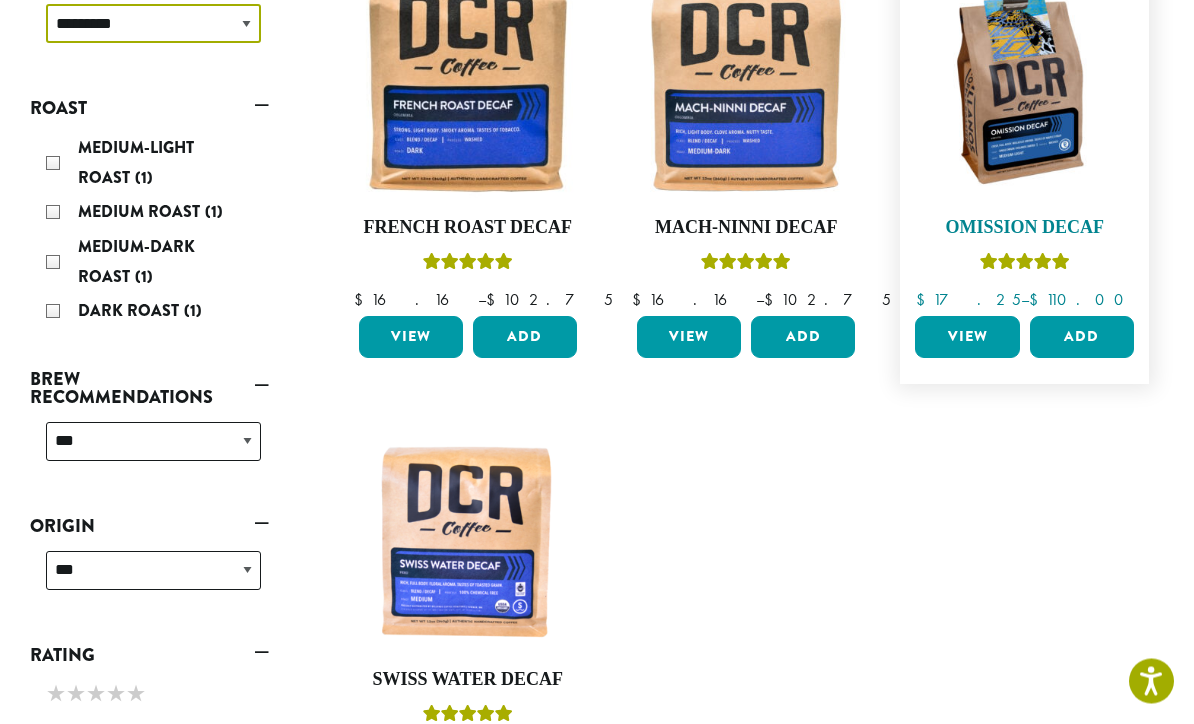 scroll, scrollTop: 376, scrollLeft: 0, axis: vertical 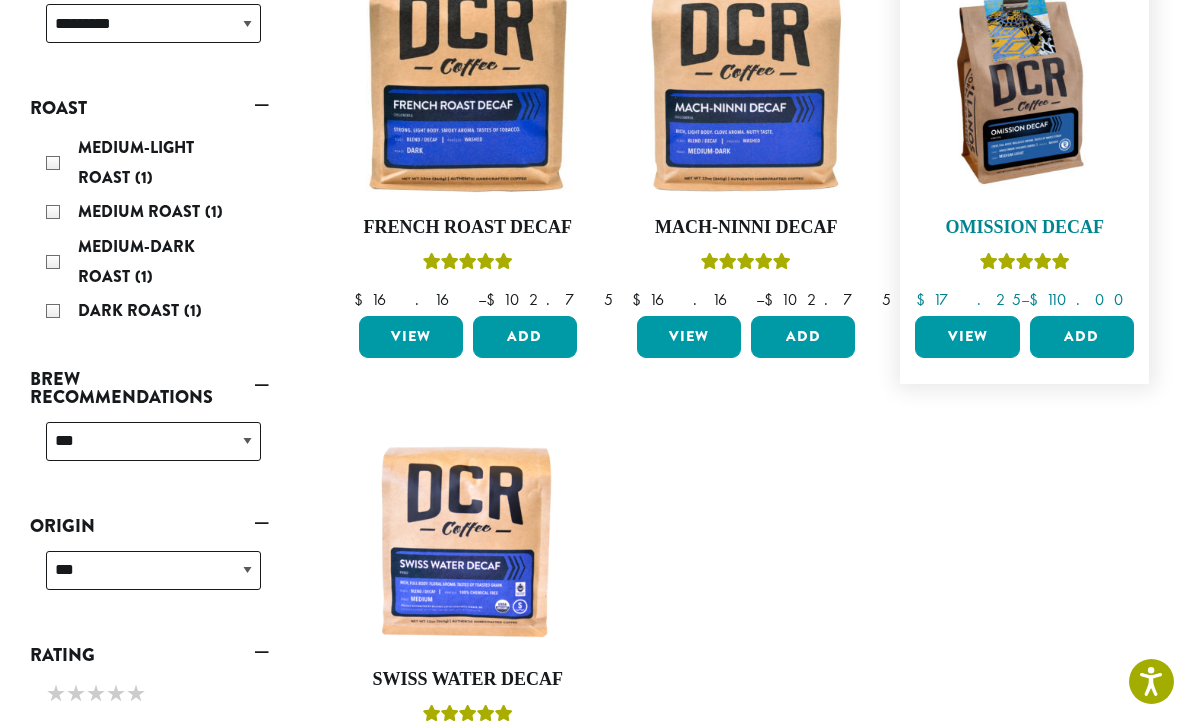 click on "Omission Decaf" at bounding box center (1024, 228) 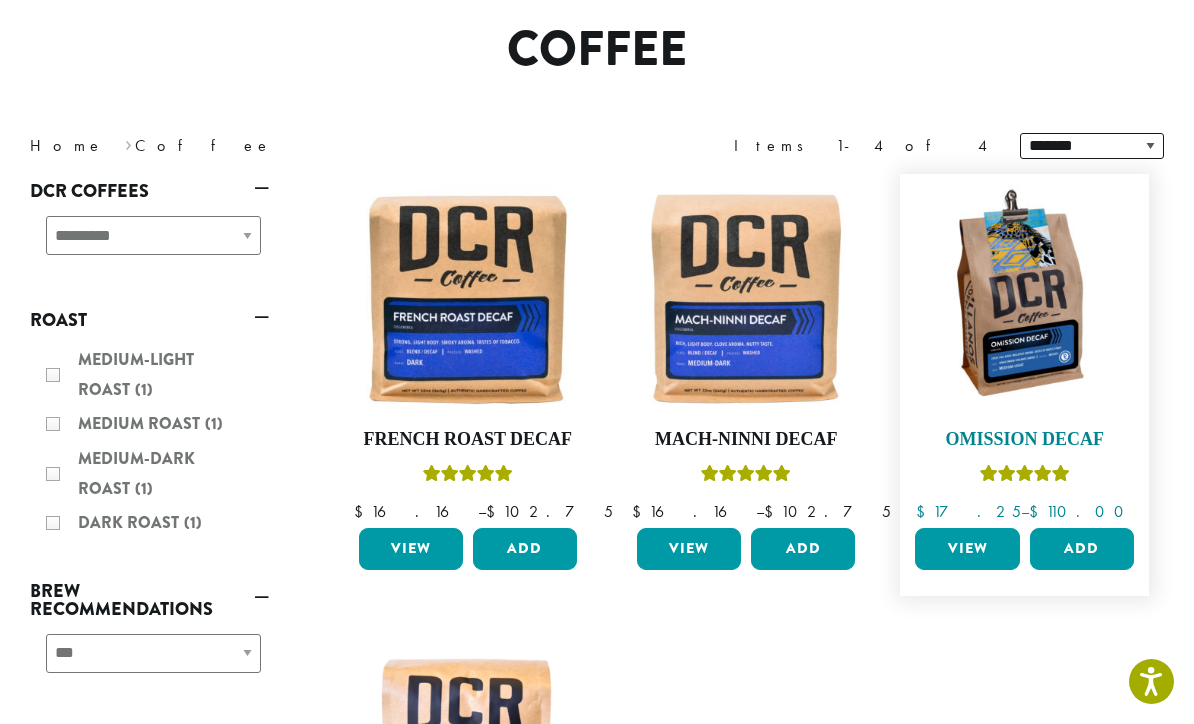 scroll, scrollTop: 188, scrollLeft: 0, axis: vertical 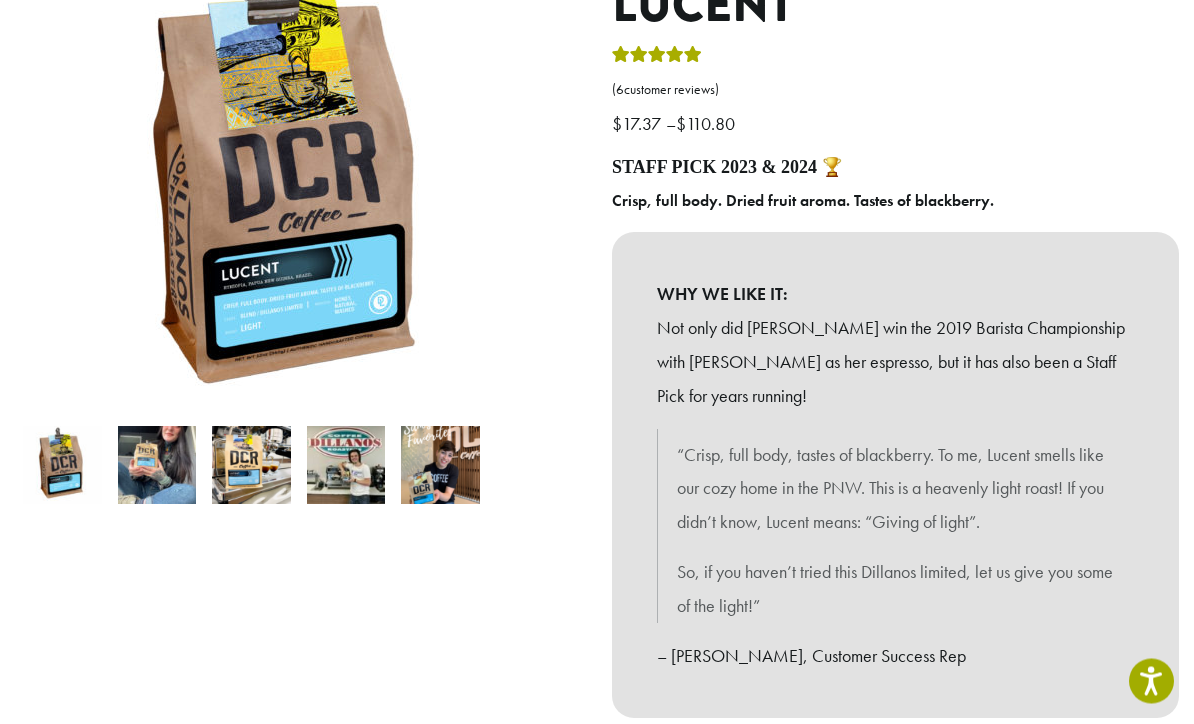 click at bounding box center (609, 513) 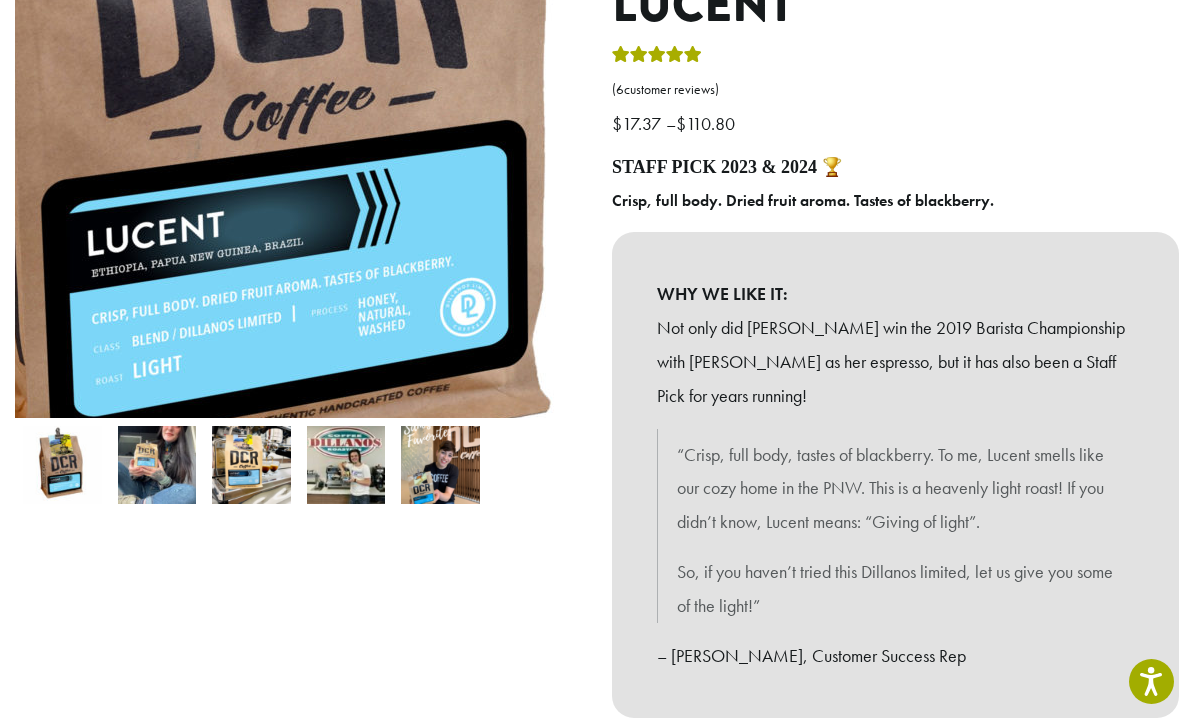 click at bounding box center (298, 465) 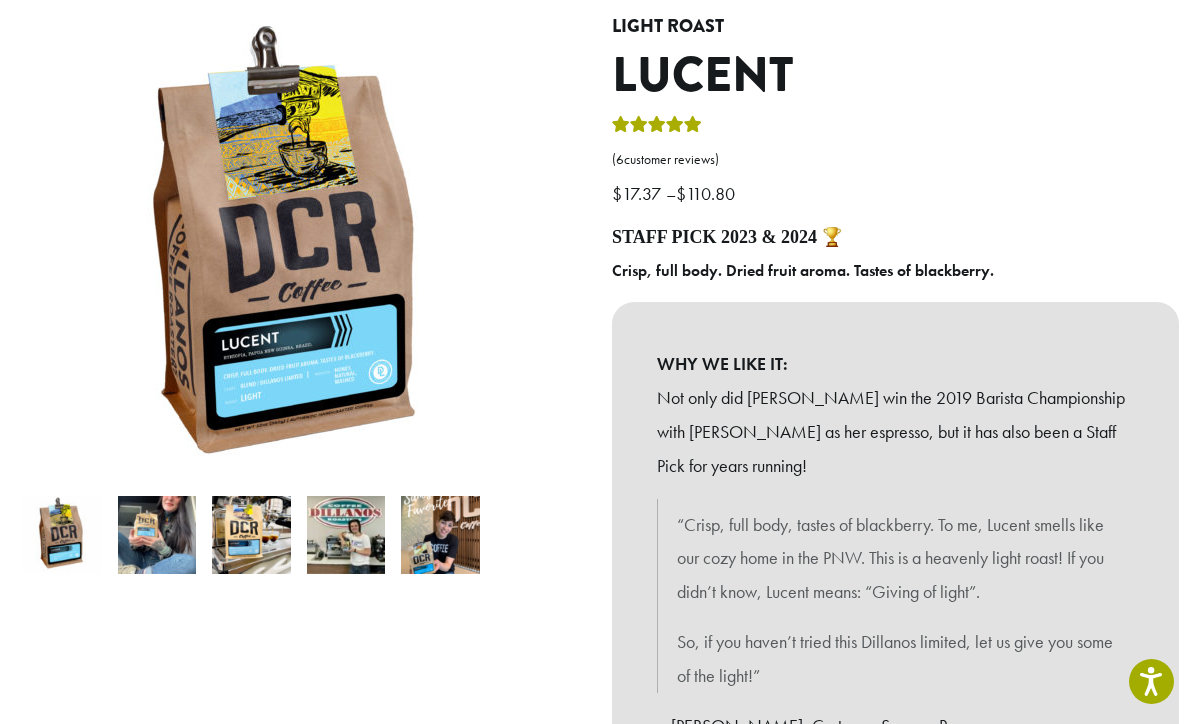 scroll, scrollTop: 0, scrollLeft: 0, axis: both 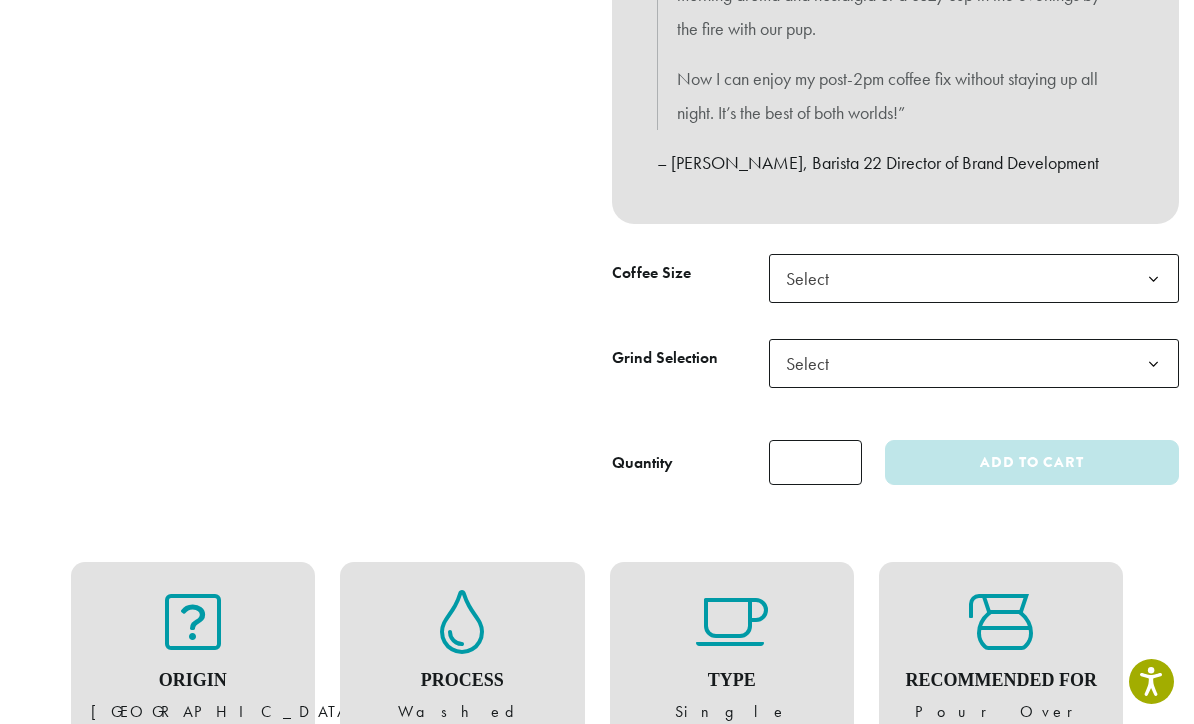 click 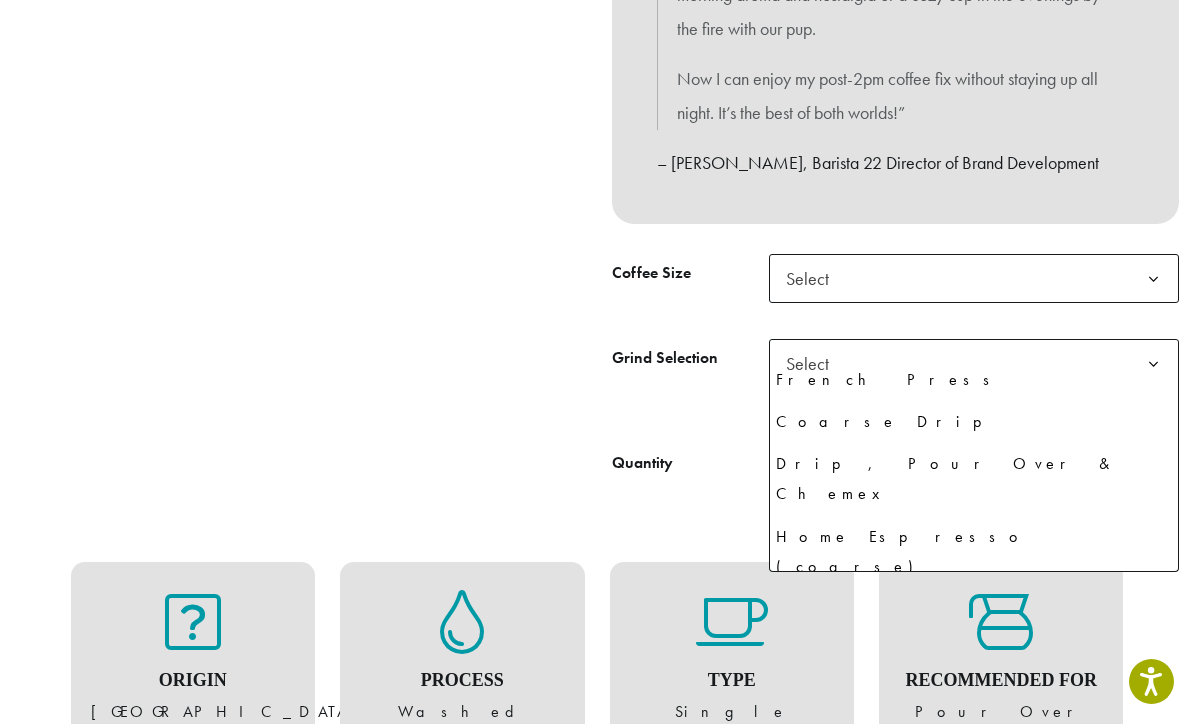scroll, scrollTop: 136, scrollLeft: 0, axis: vertical 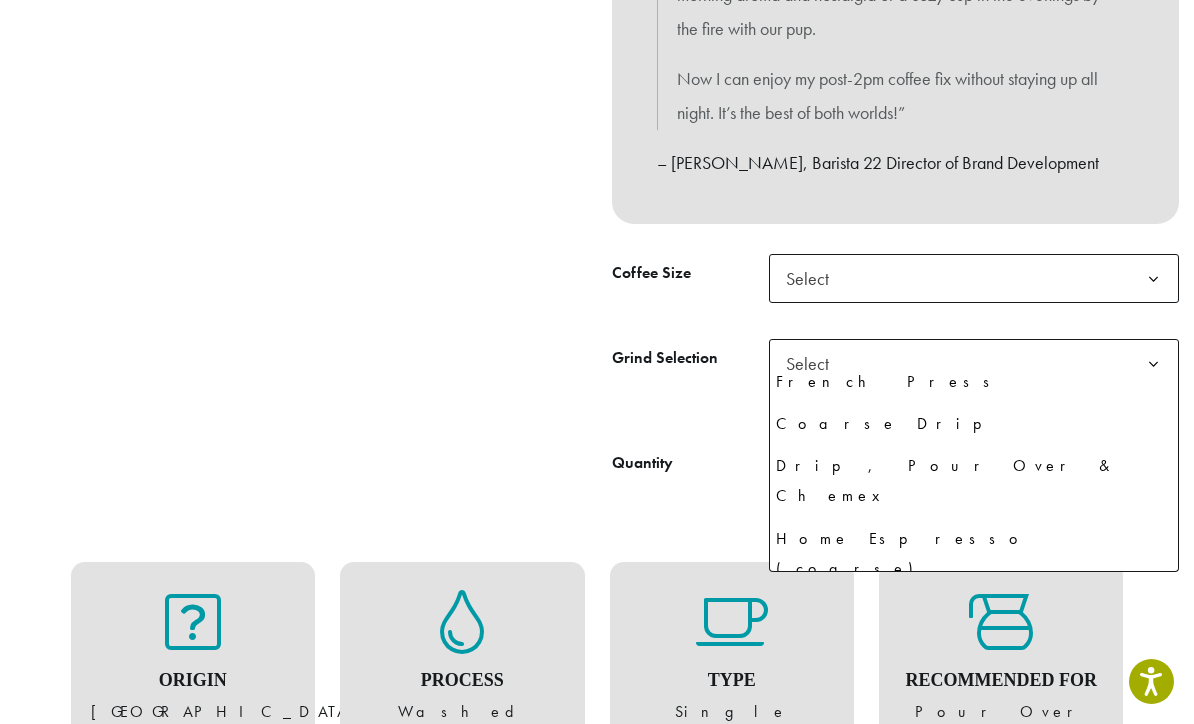 select on "**********" 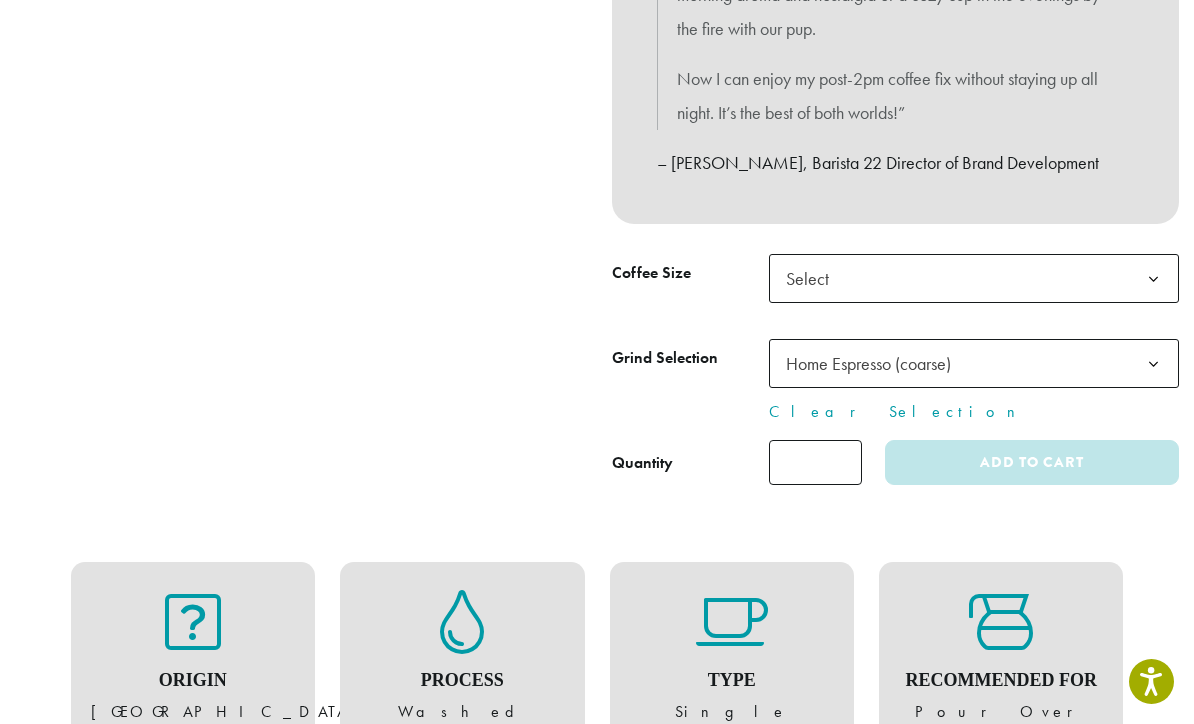 click 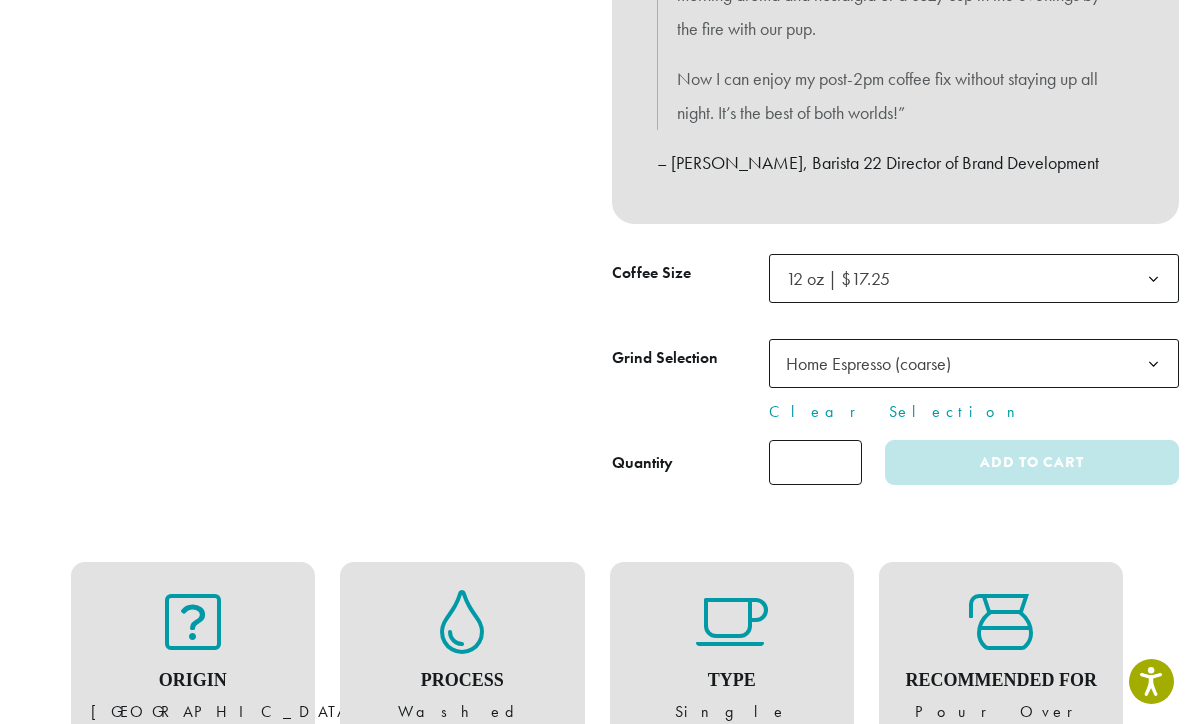 select on "*********" 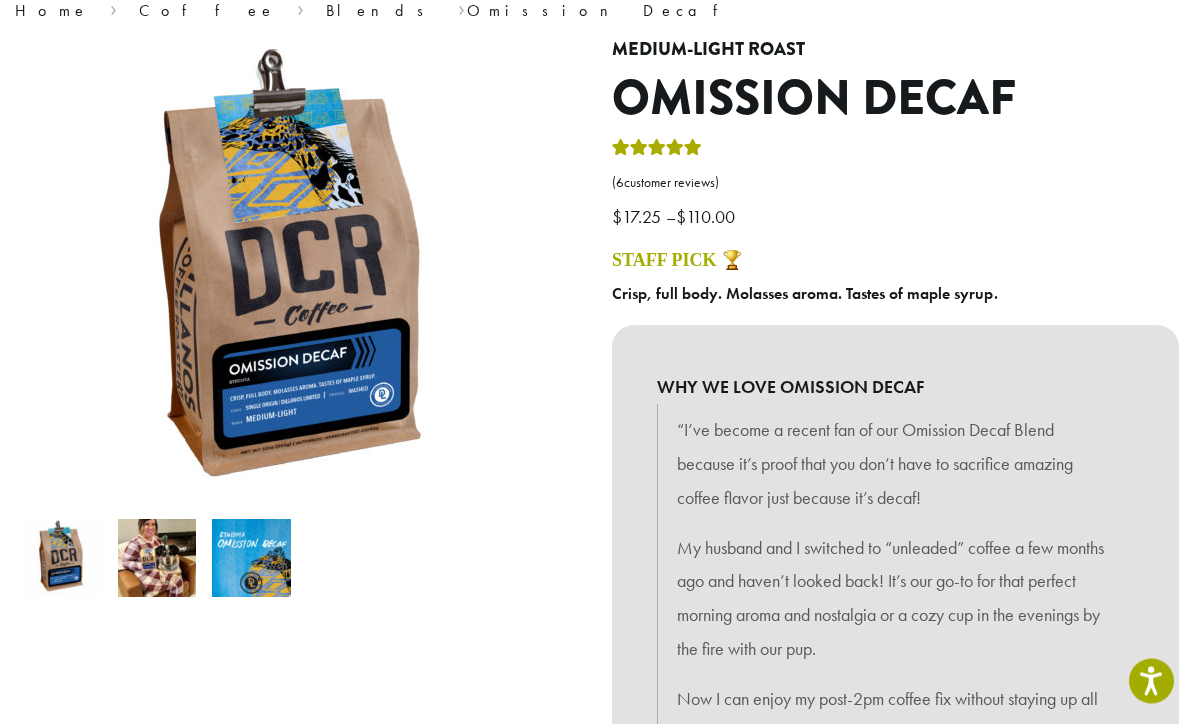 scroll, scrollTop: 0, scrollLeft: 0, axis: both 